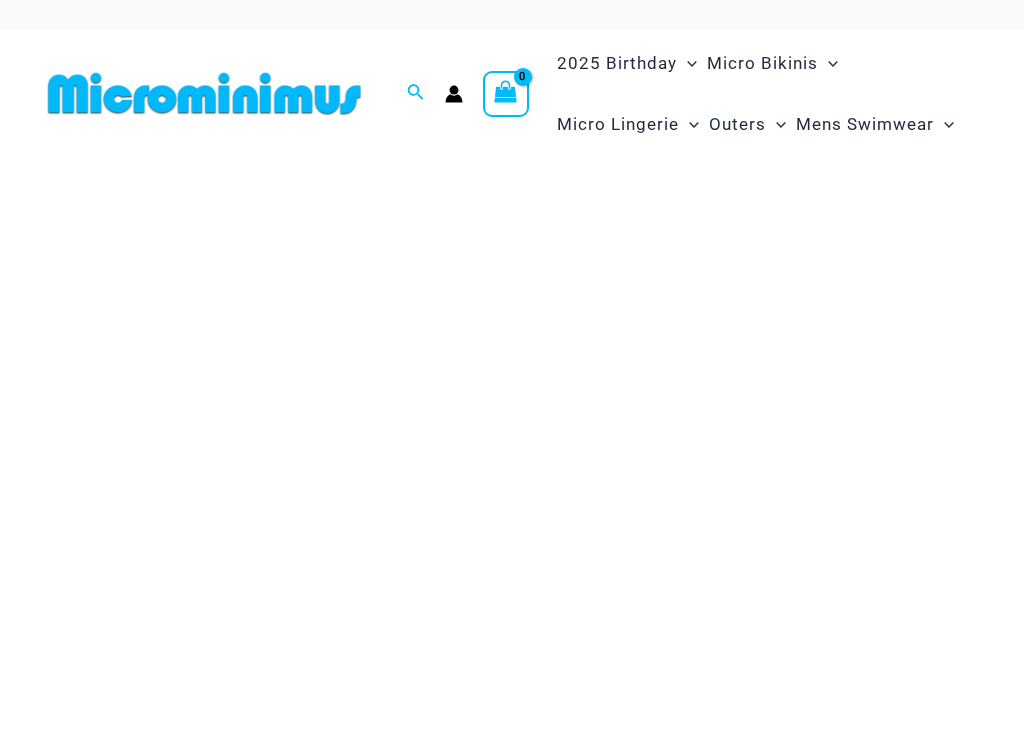 scroll, scrollTop: 0, scrollLeft: 0, axis: both 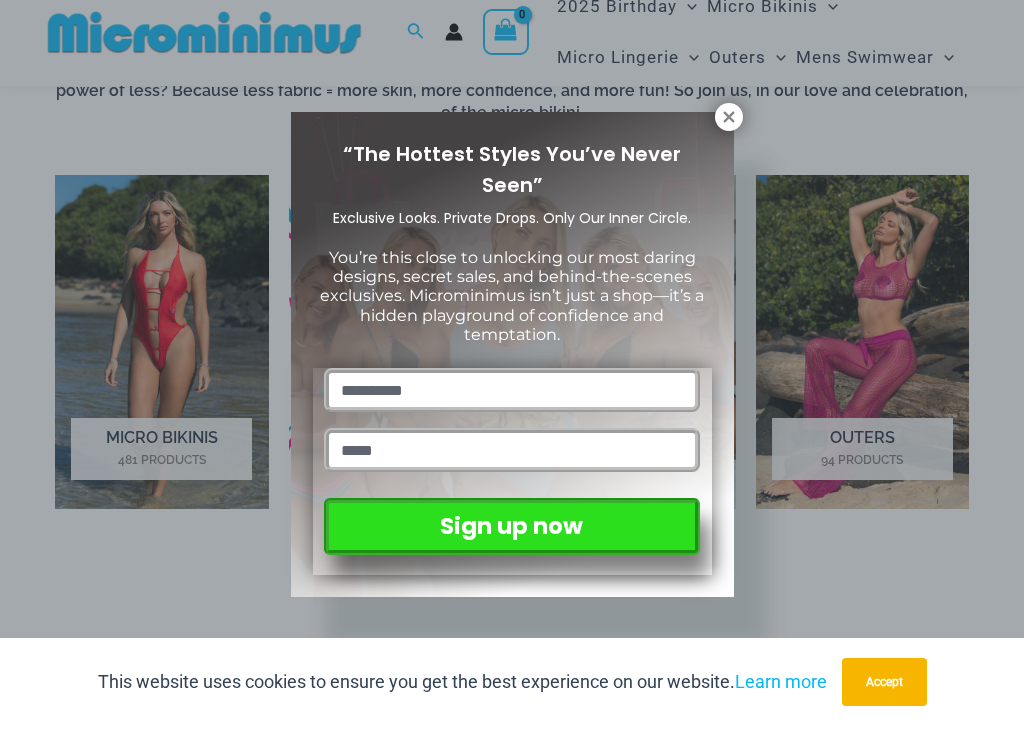 click 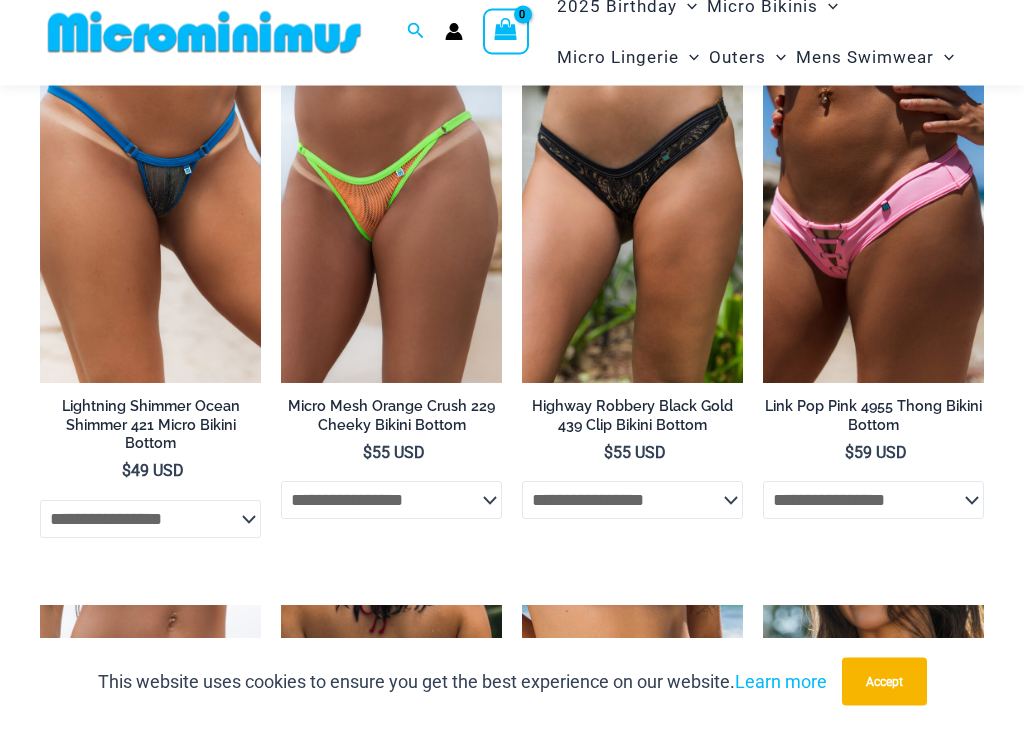 scroll, scrollTop: 5172, scrollLeft: 0, axis: vertical 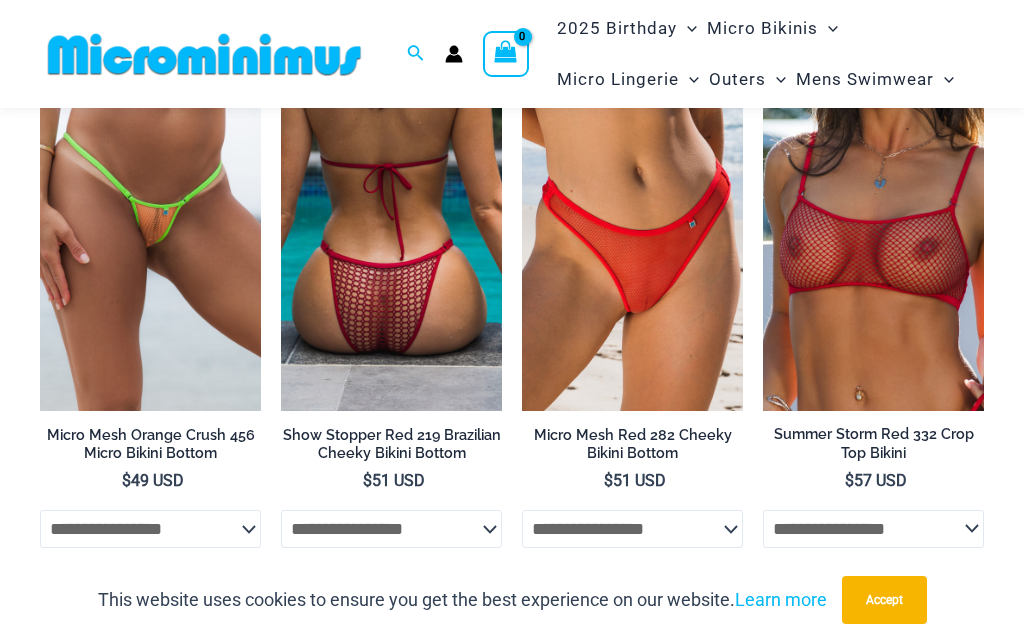 click at bounding box center [40, 80] 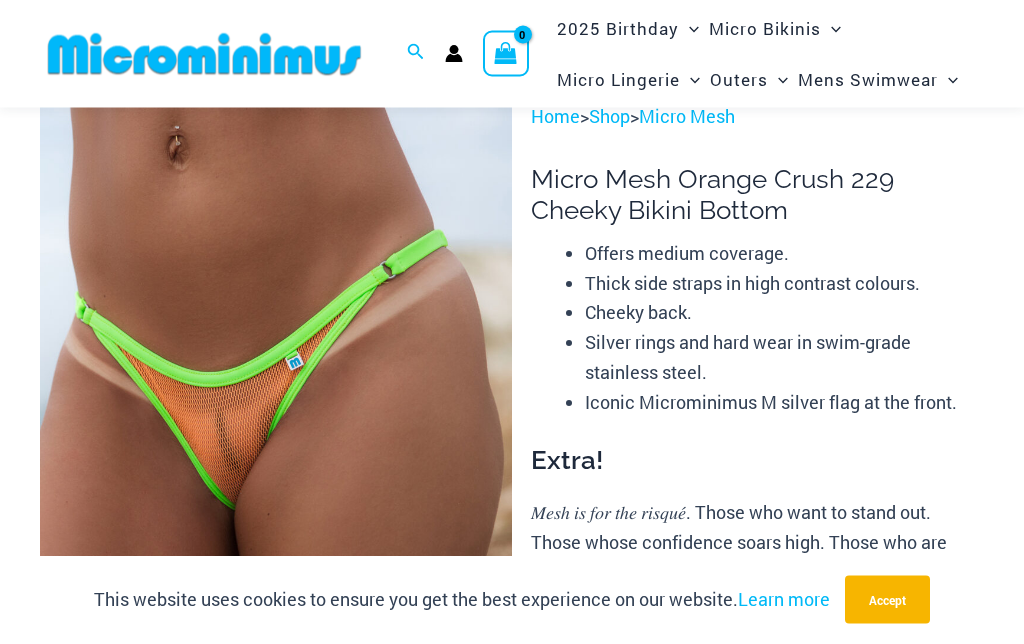 scroll, scrollTop: 0, scrollLeft: 0, axis: both 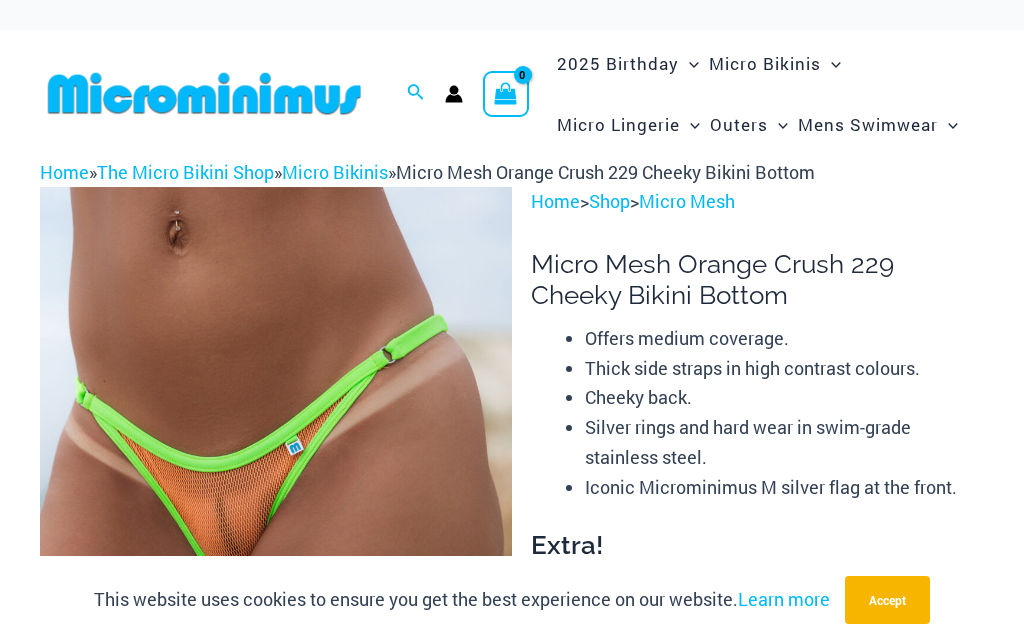 click on "Micro Bikinis" at bounding box center (765, 63) 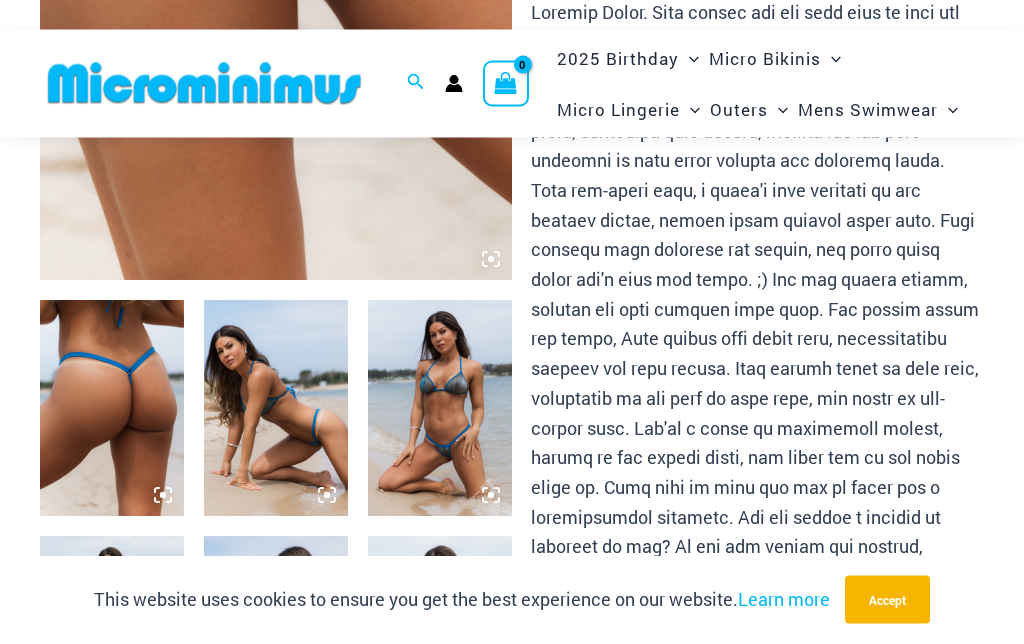 scroll, scrollTop: 598, scrollLeft: 0, axis: vertical 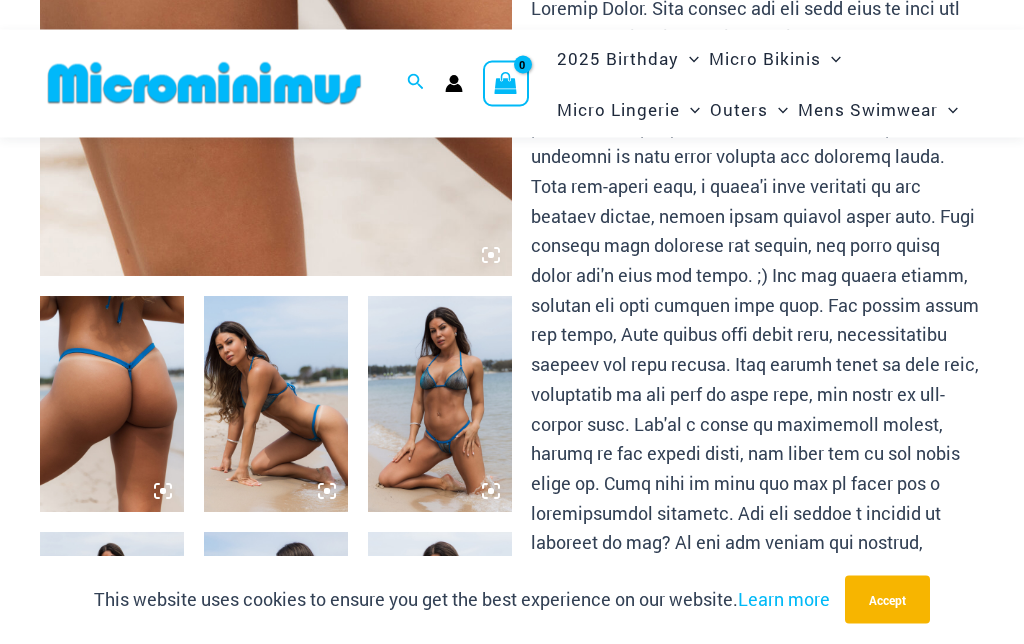 click at bounding box center (440, 405) 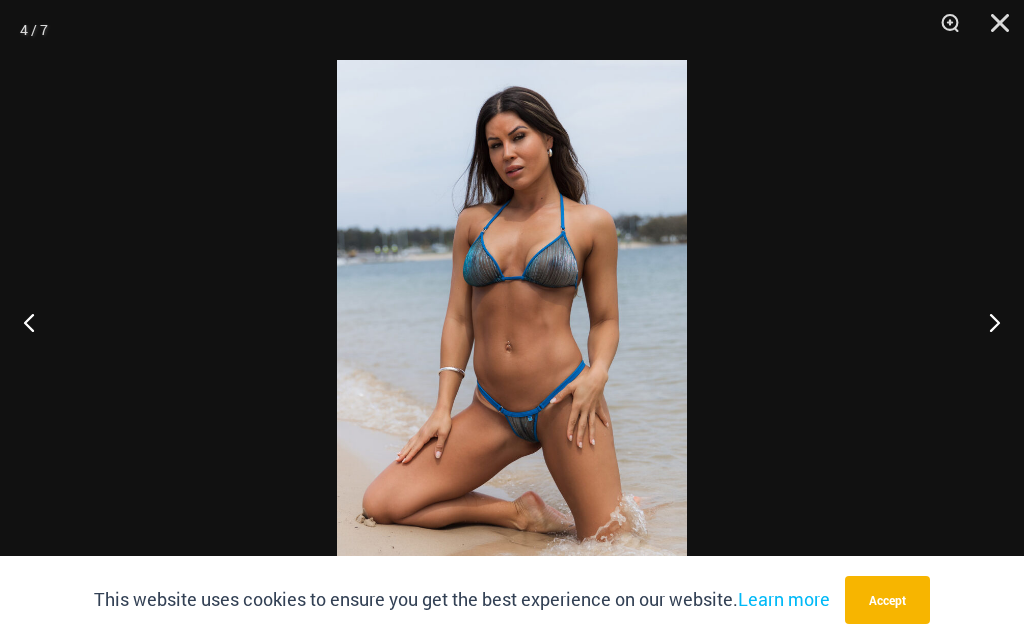 click at bounding box center (986, 322) 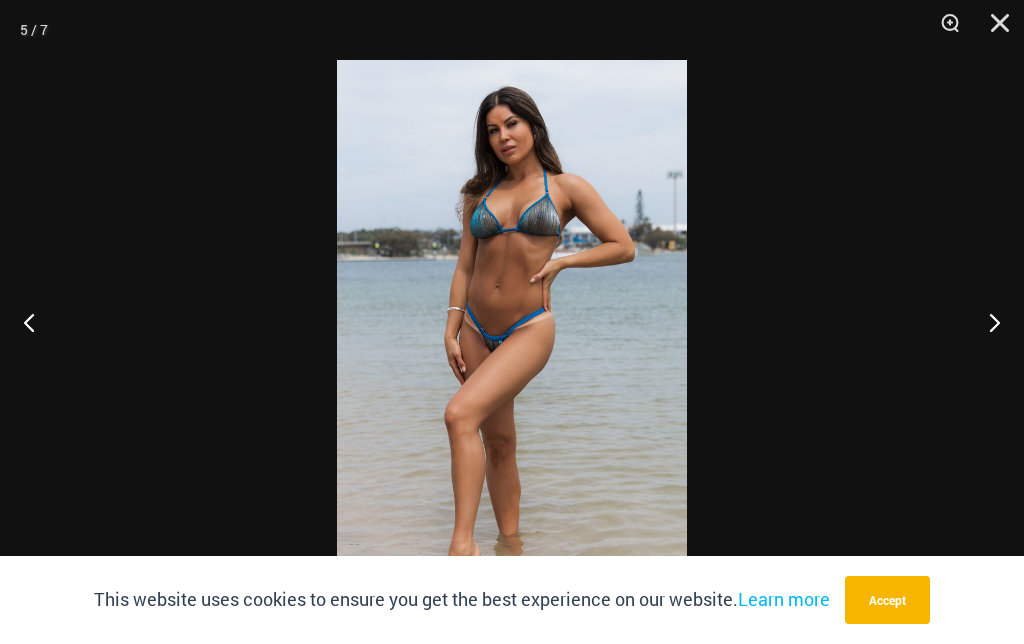 click at bounding box center [986, 322] 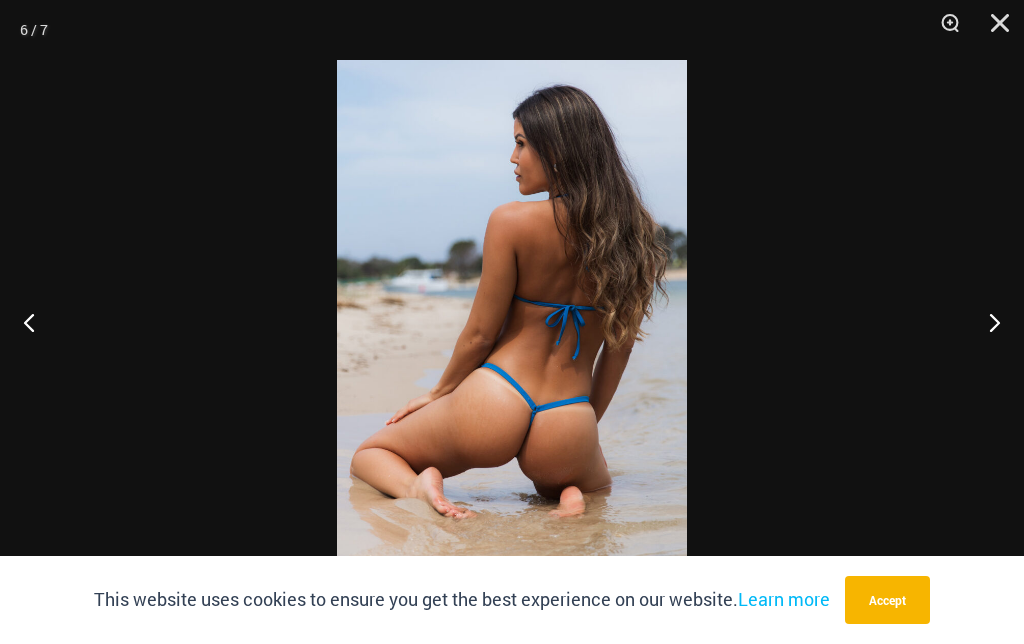 click at bounding box center (986, 322) 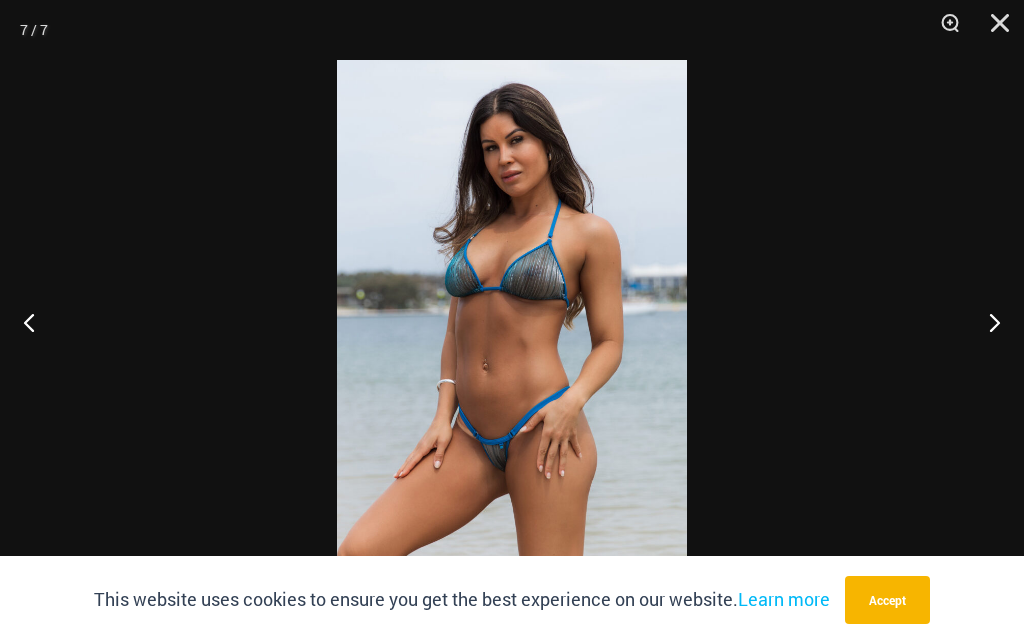 click at bounding box center (986, 322) 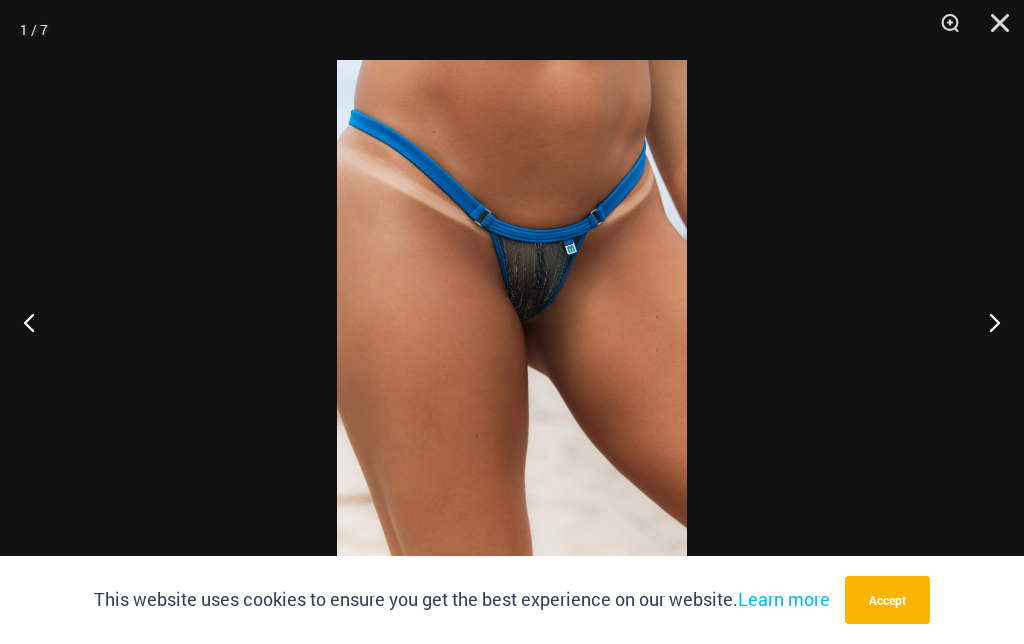 click at bounding box center (943, 30) 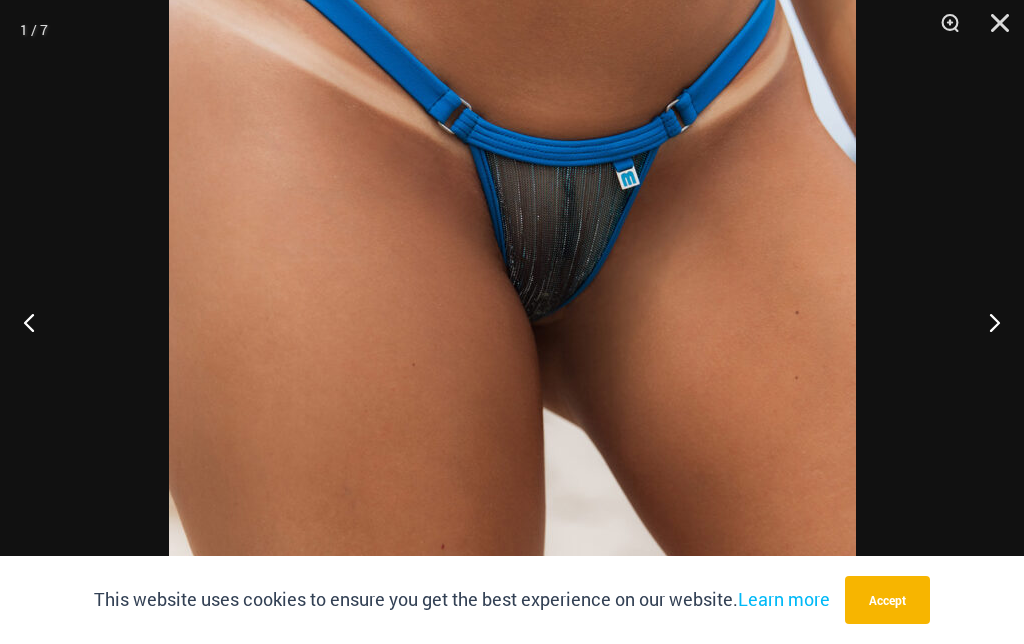 click at bounding box center [986, 322] 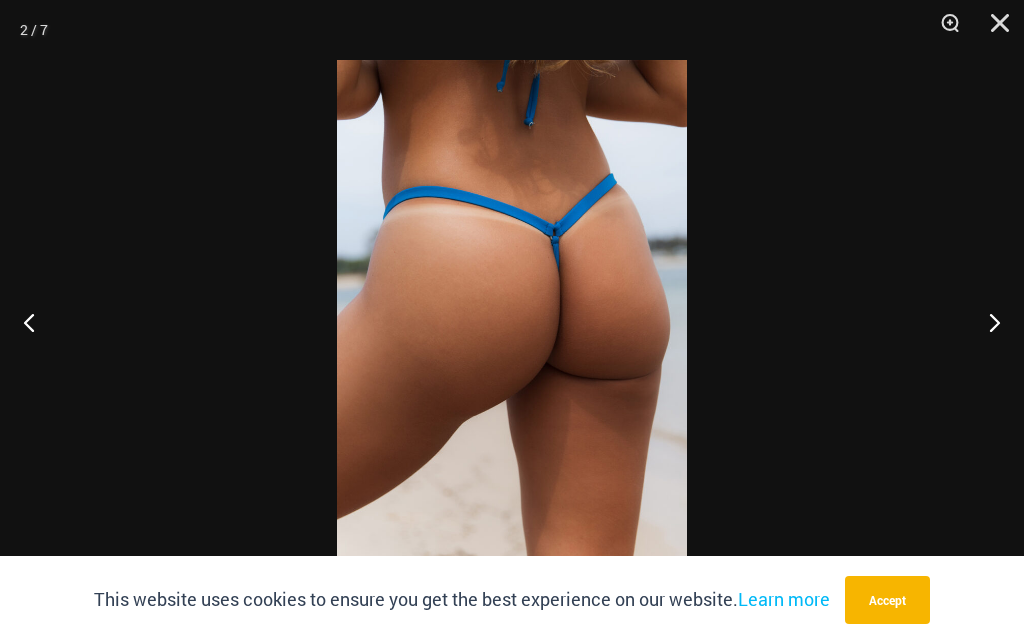 click at bounding box center [986, 322] 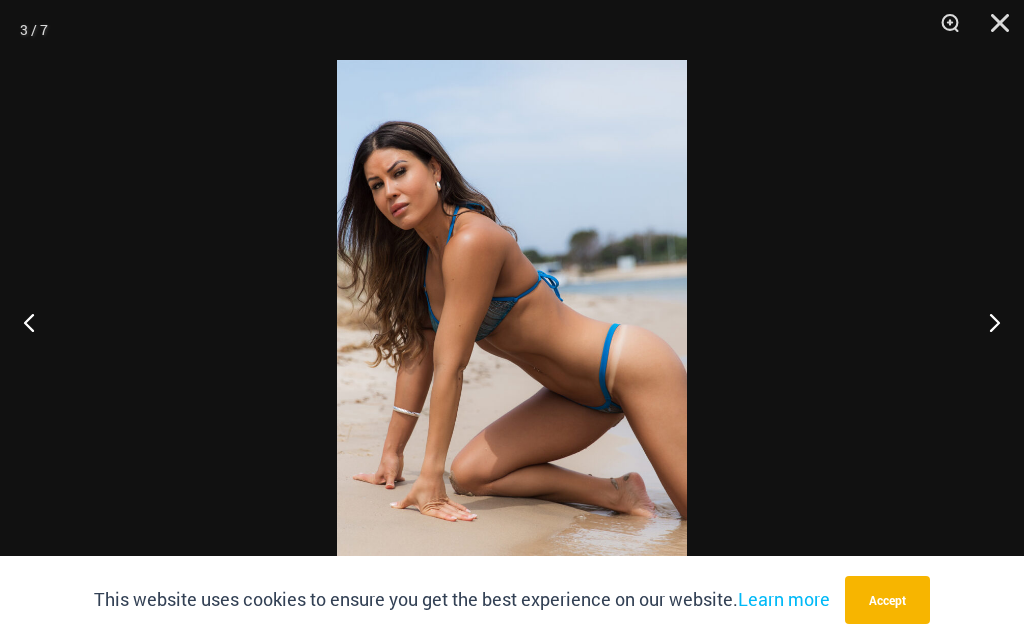 click at bounding box center [986, 322] 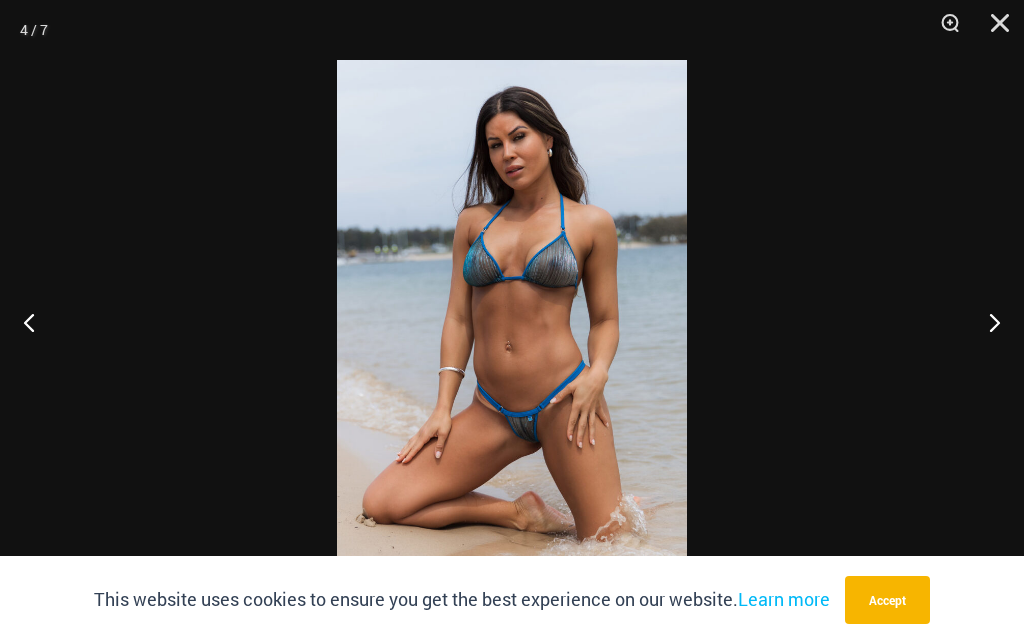 click at bounding box center [986, 322] 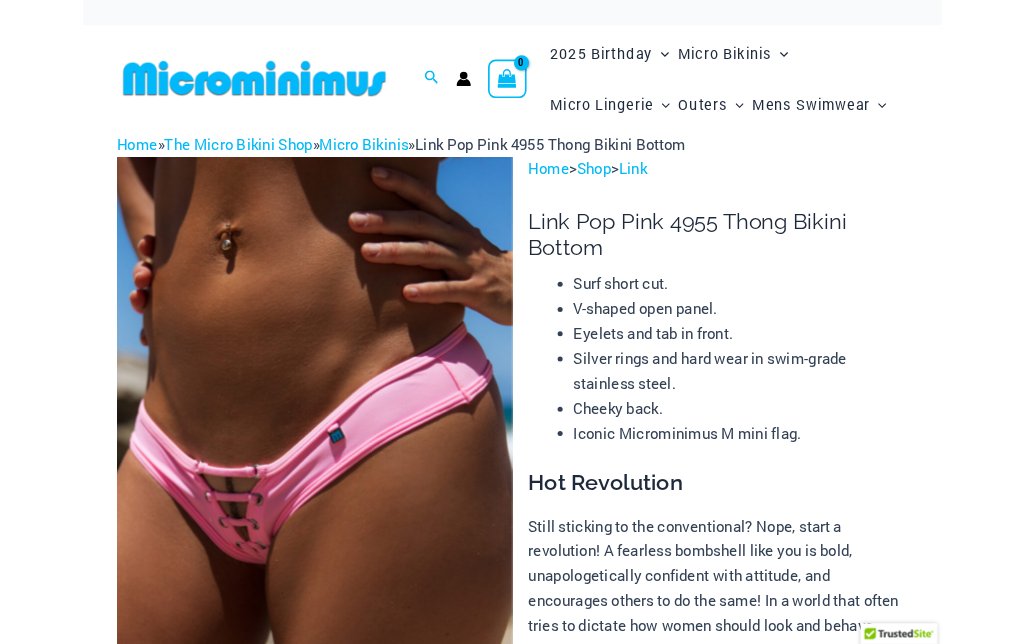 scroll, scrollTop: 0, scrollLeft: 0, axis: both 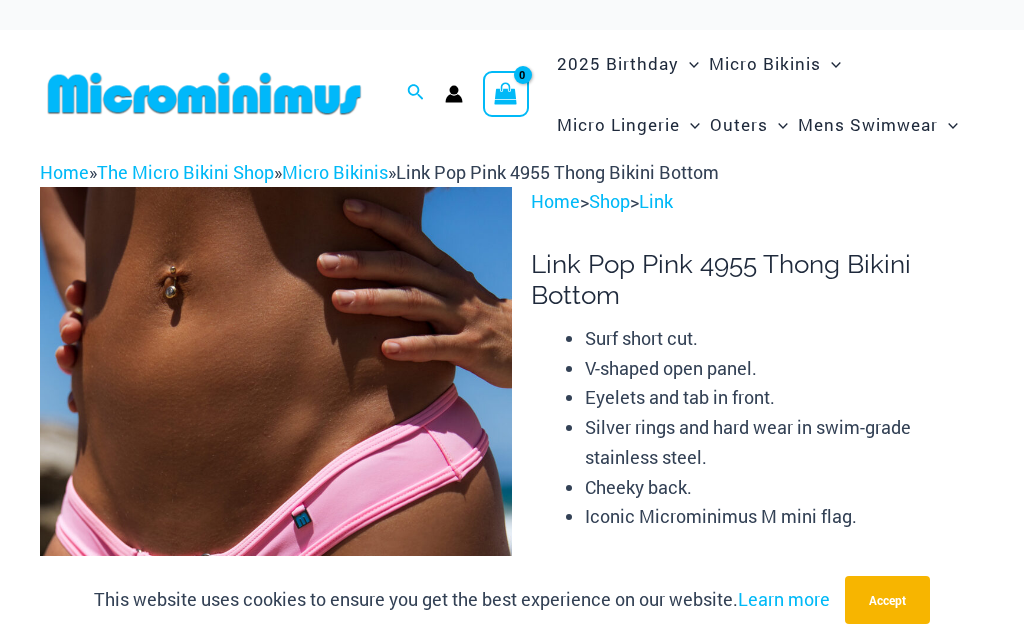 click on "Silver rings and hard wear in swim-grade stainless steel." at bounding box center [784, 442] 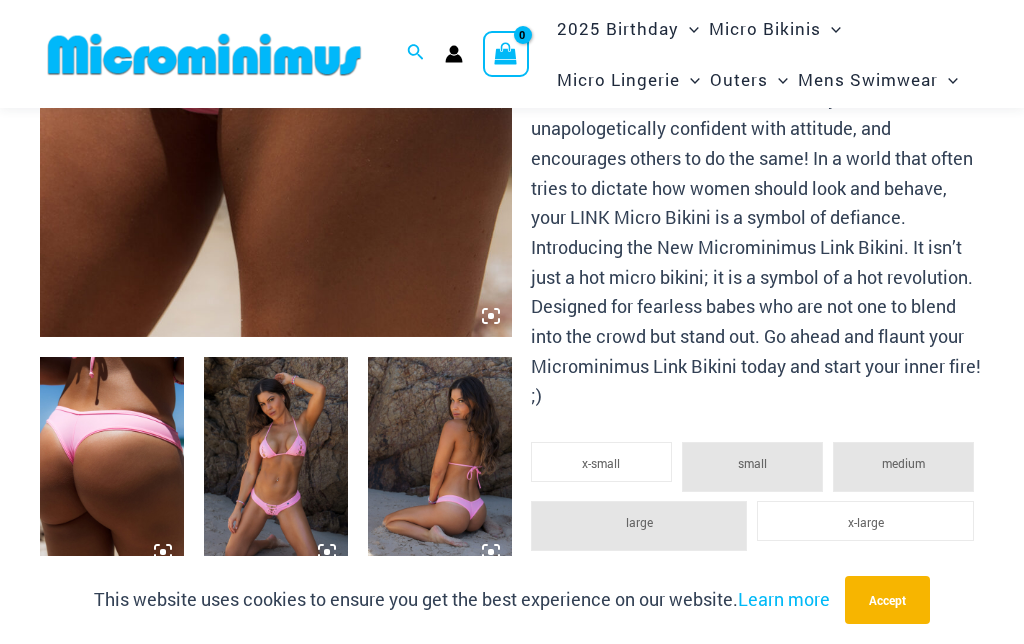 scroll, scrollTop: 557, scrollLeft: 0, axis: vertical 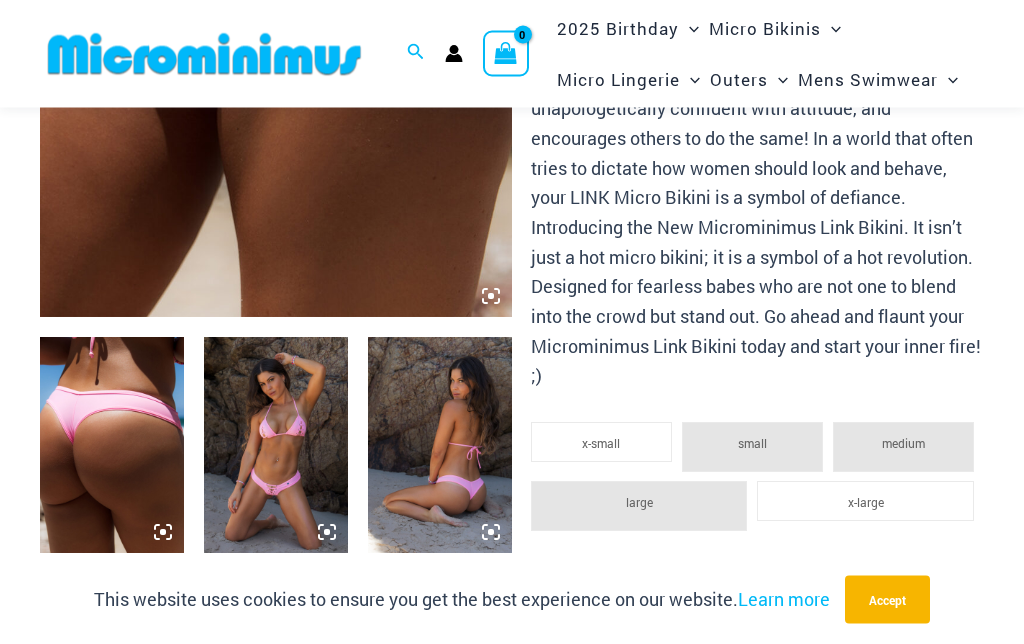 click at bounding box center (112, 446) 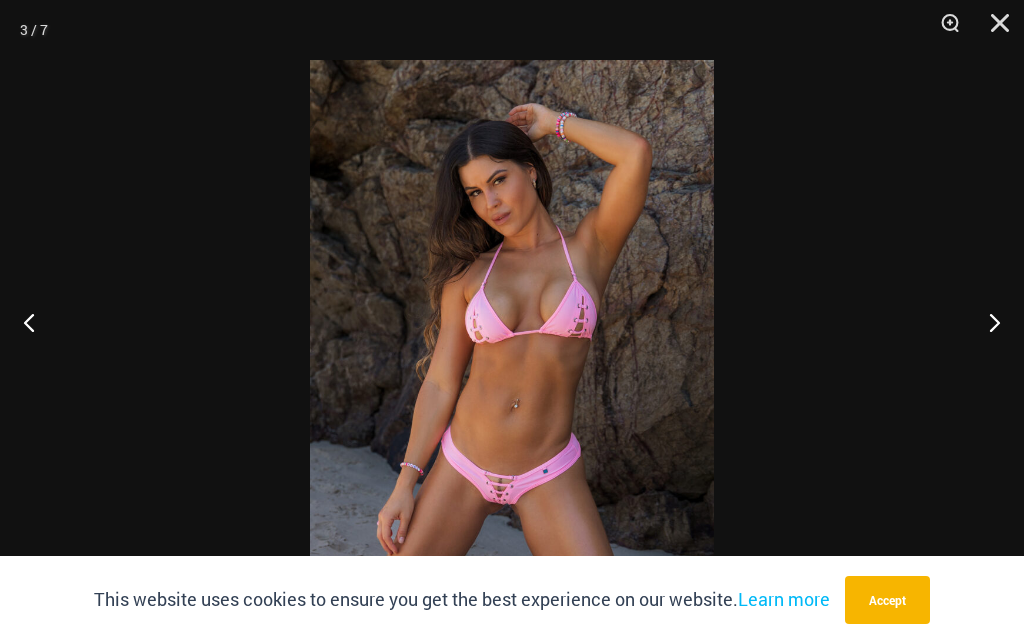 click at bounding box center [986, 322] 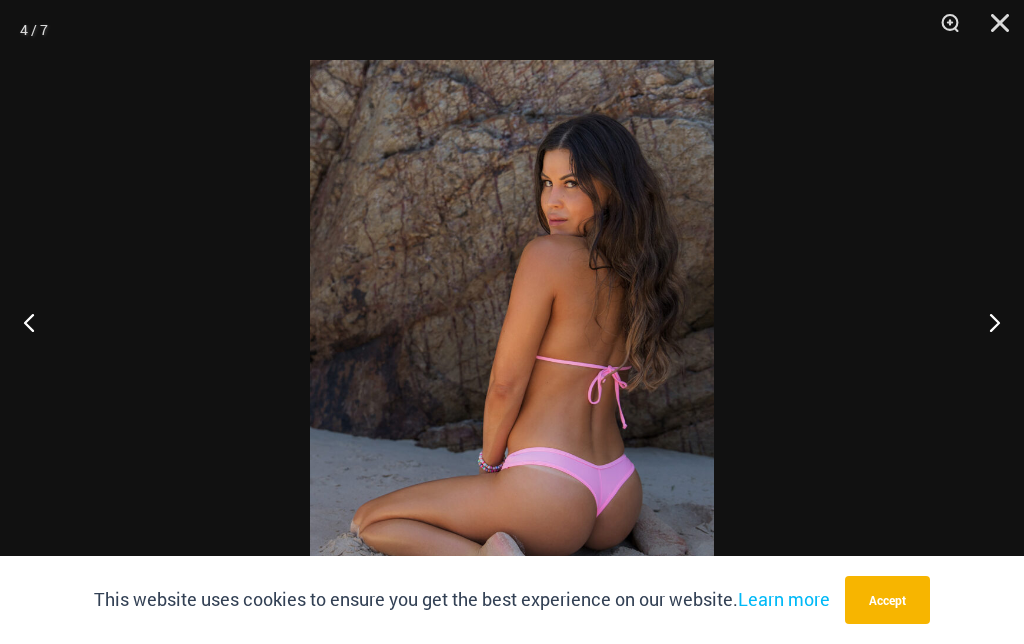click at bounding box center [986, 322] 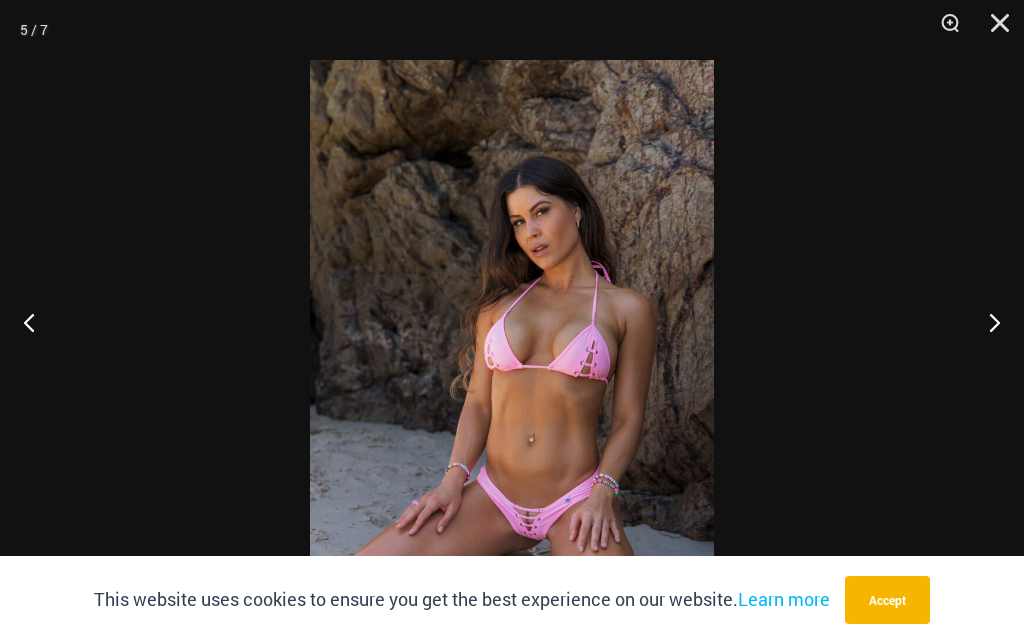 click at bounding box center (986, 322) 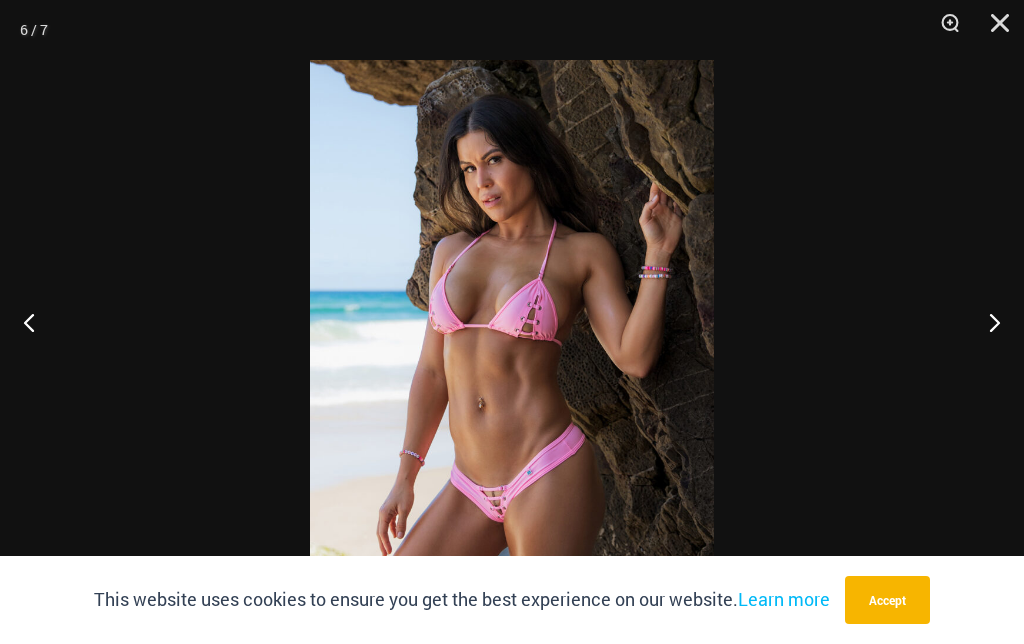 click at bounding box center (986, 322) 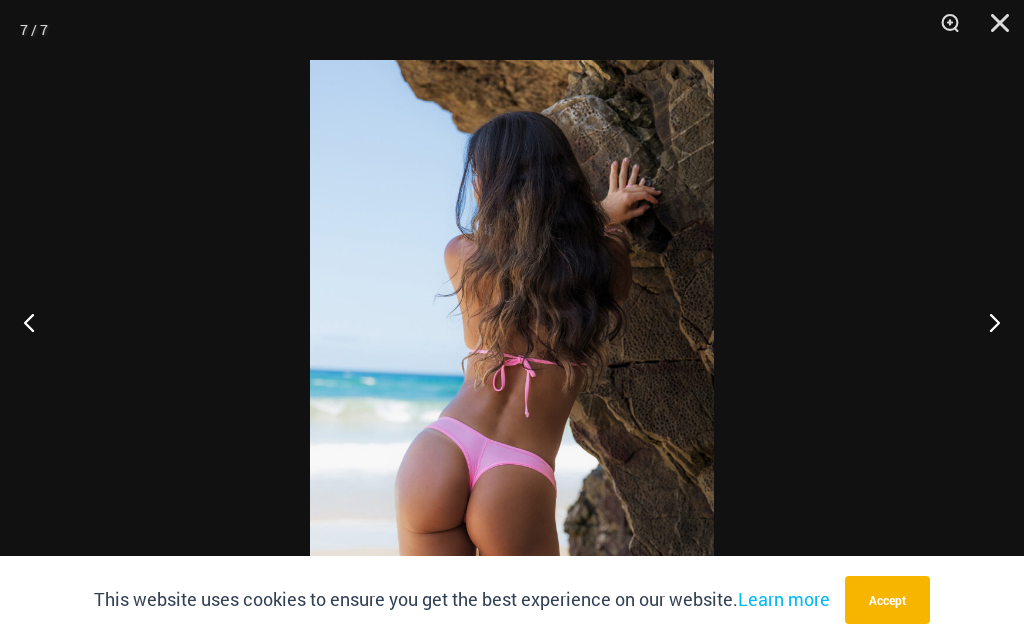 click at bounding box center [986, 322] 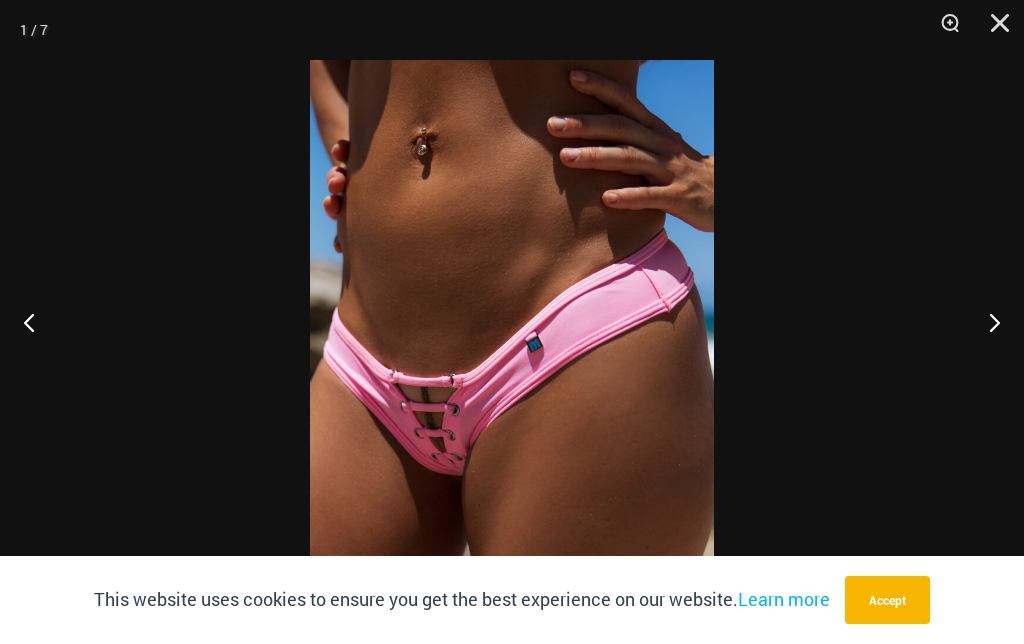 click at bounding box center (986, 322) 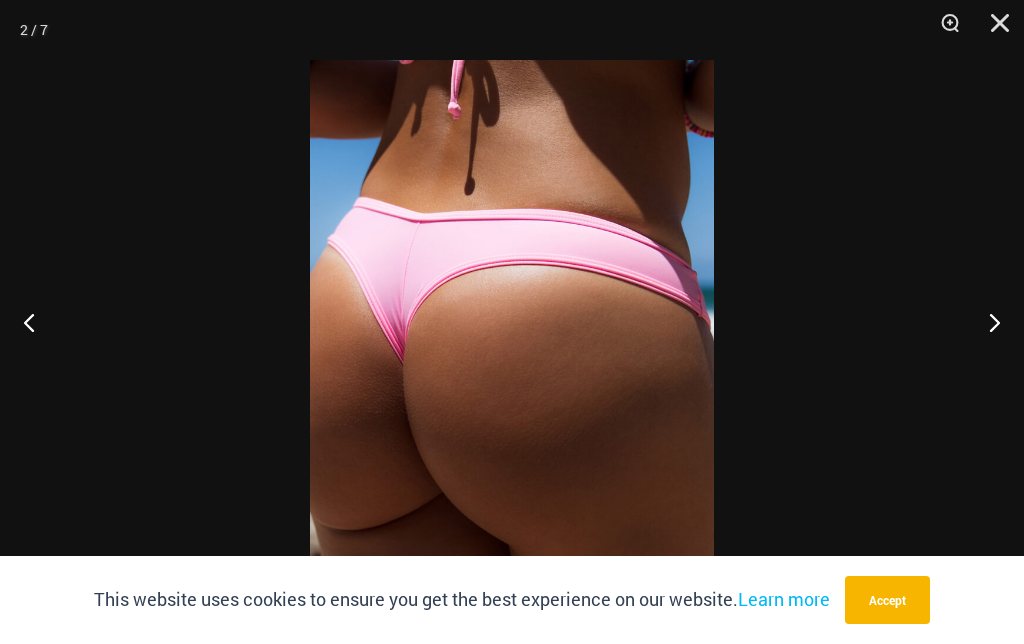 click at bounding box center (993, 30) 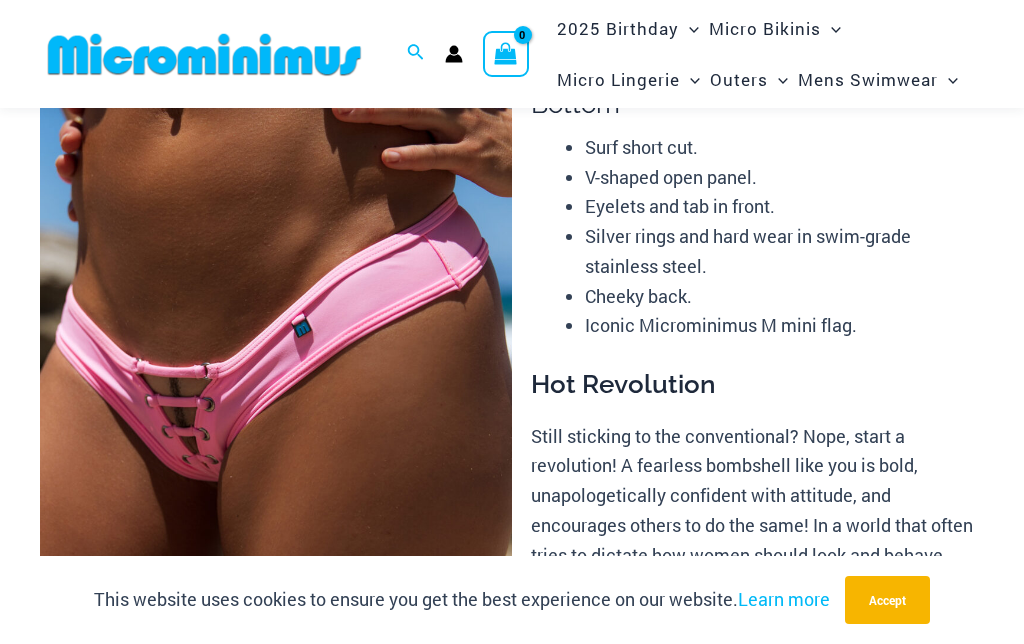 scroll, scrollTop: 162, scrollLeft: 0, axis: vertical 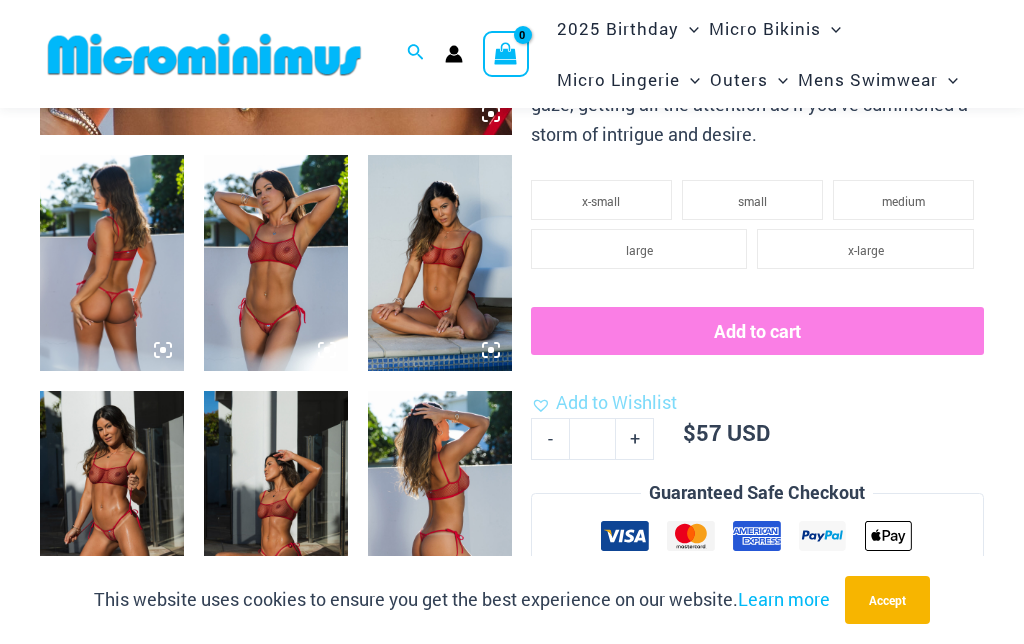 click at bounding box center [440, 263] 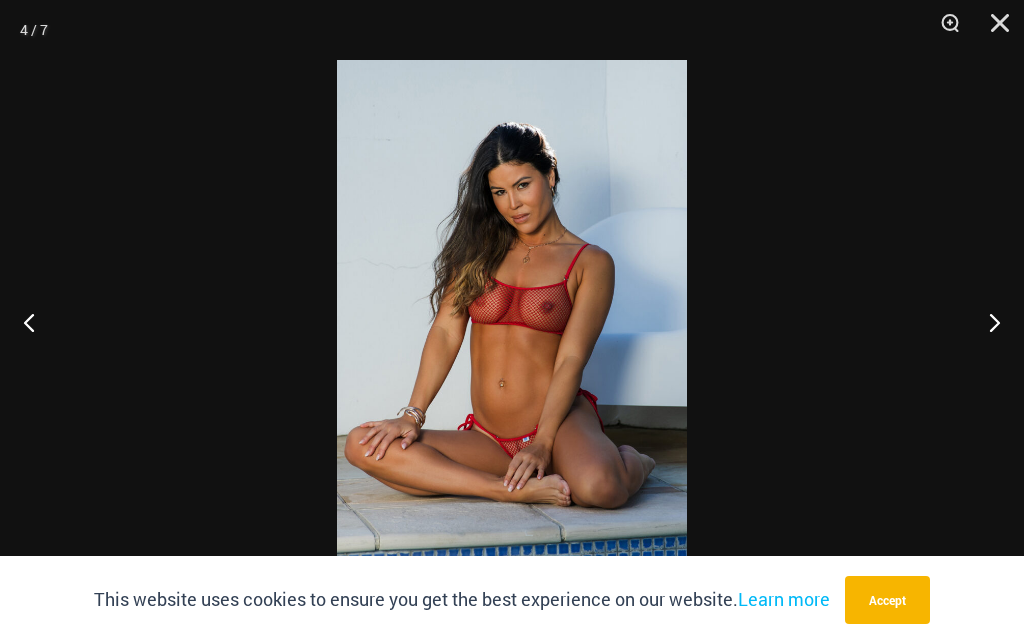 click at bounding box center (986, 322) 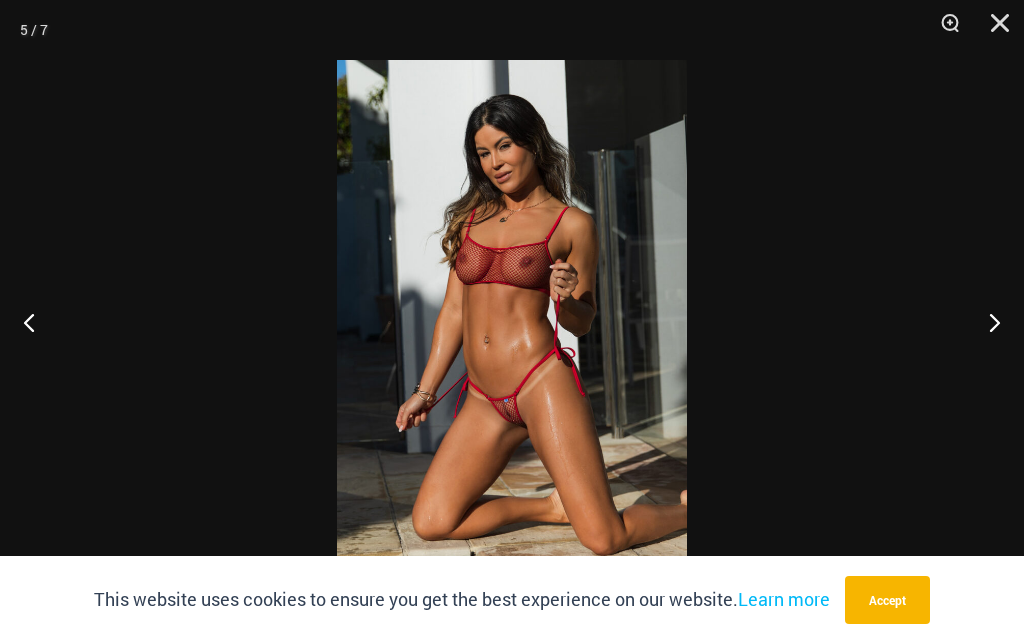 click at bounding box center (943, 30) 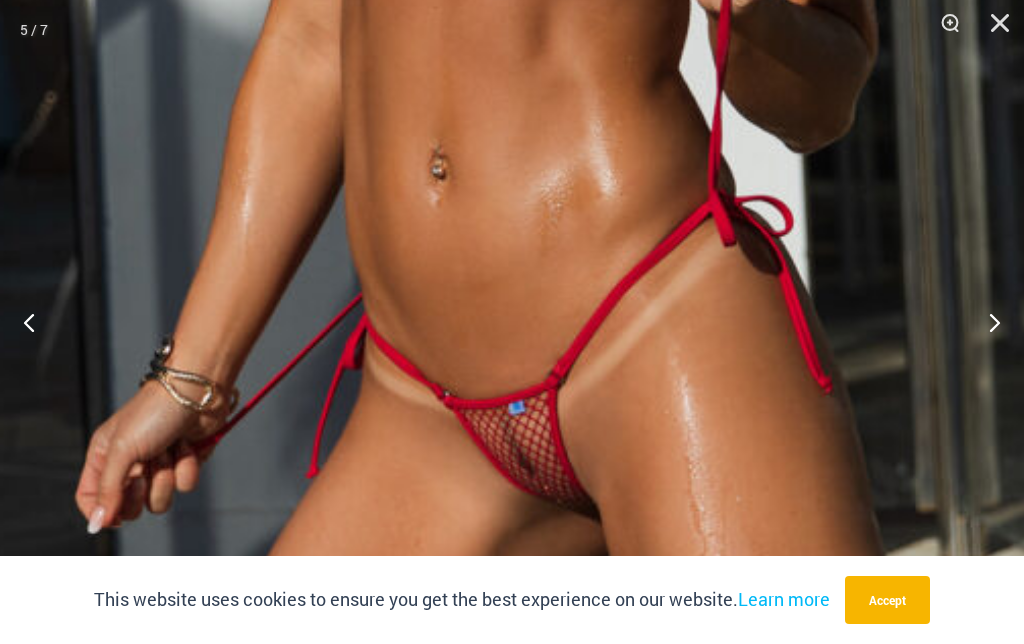 click at bounding box center (986, 322) 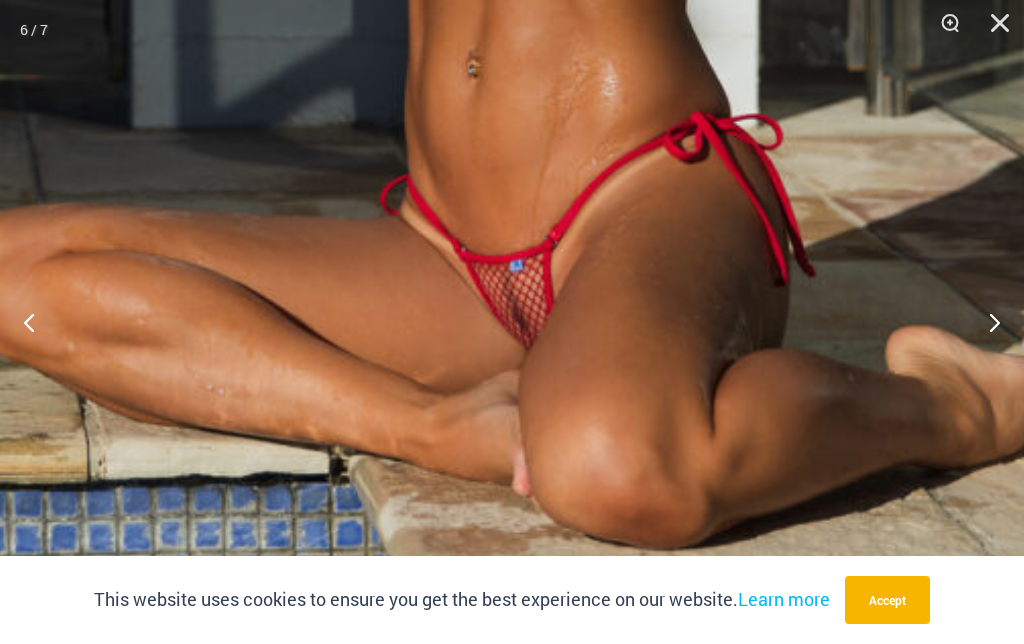 click at bounding box center (986, 322) 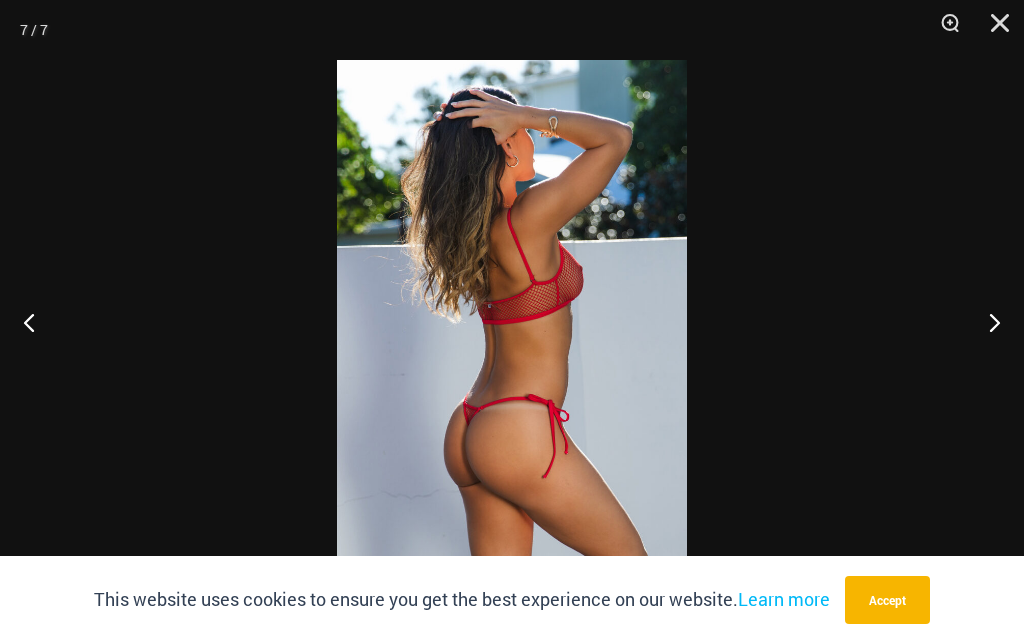 click at bounding box center (986, 322) 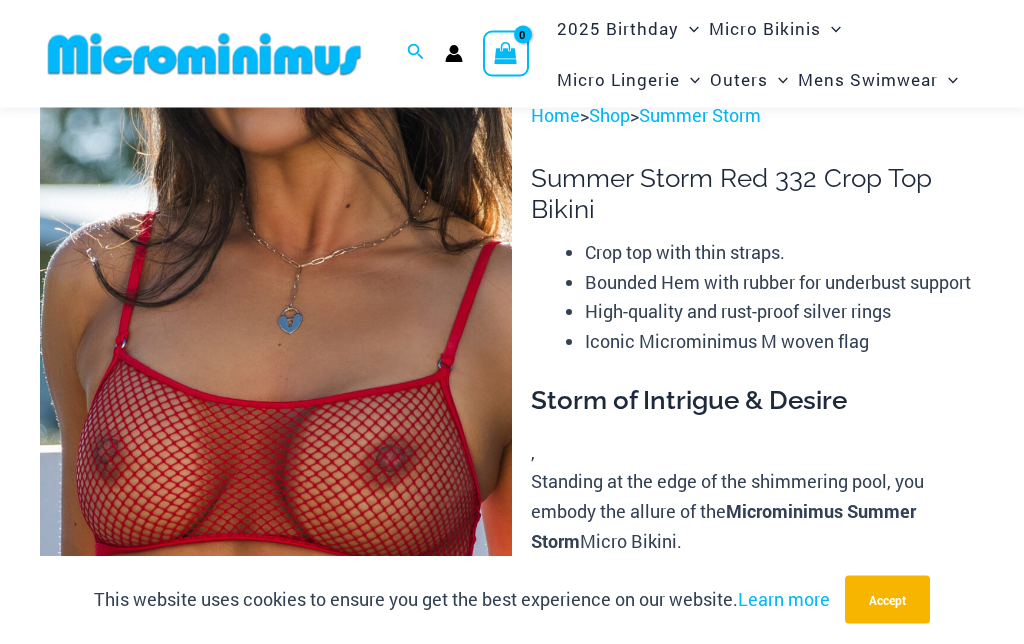 scroll, scrollTop: 0, scrollLeft: 0, axis: both 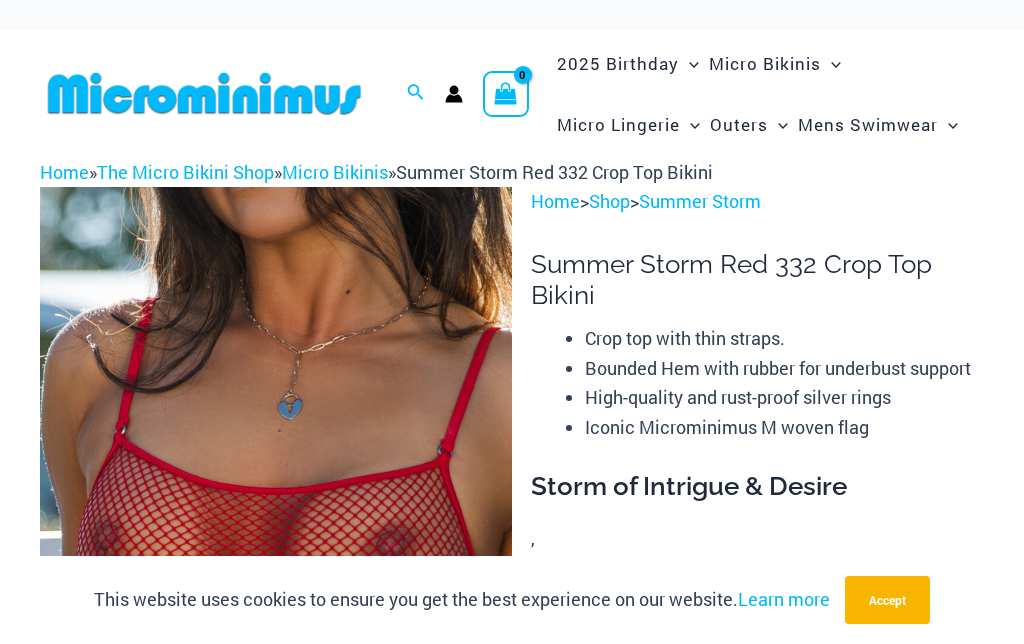 click on "Summer Storm" at bounding box center (700, 201) 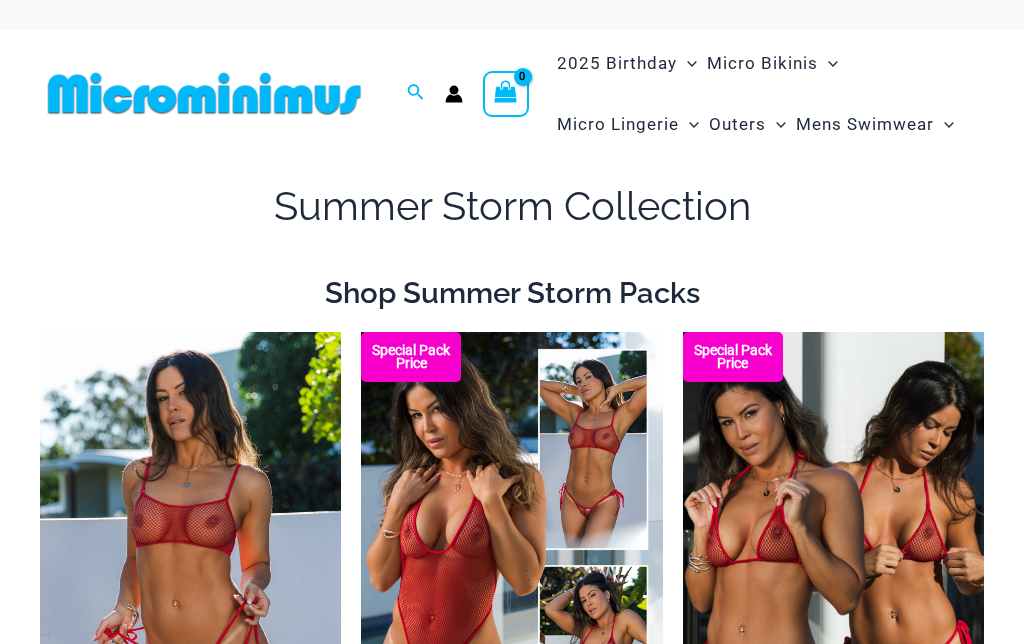 scroll, scrollTop: 0, scrollLeft: 0, axis: both 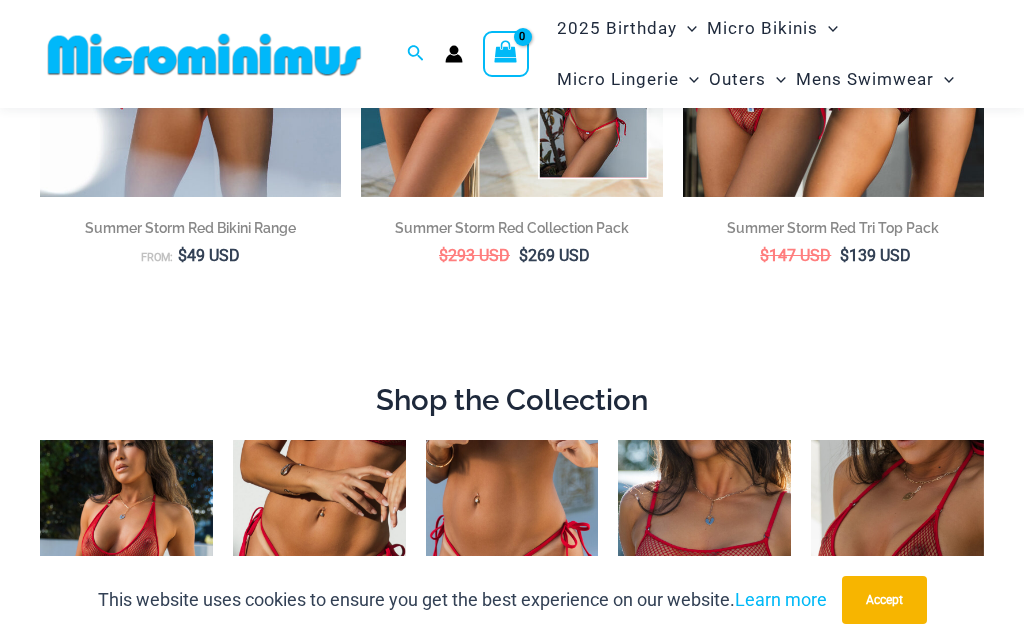 click on "Summer Storm Collection
Shop Summer Storm Packs
Summer Storm Red Bikini Range
From:  $ 49 USD
Special Pack Price
Summer Storm Red Collection Pack
$ 293 USD   Original price was: $293 USD. $ 269 USD Current price is: $269 USD.
Special Pack Price
Summer Storm Red Tri Top Pack
$ 147 USD   Original price was: $147 USD. $ 139 USD Current price is: $139 USD.
Shop the Collection
$" at bounding box center (512, 247) 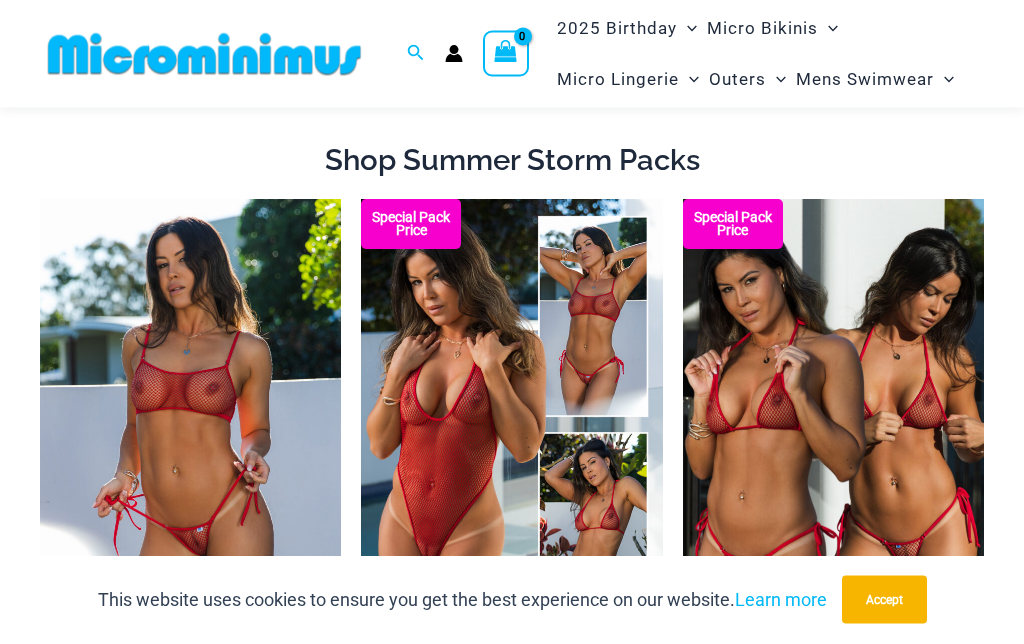 scroll, scrollTop: 108, scrollLeft: 0, axis: vertical 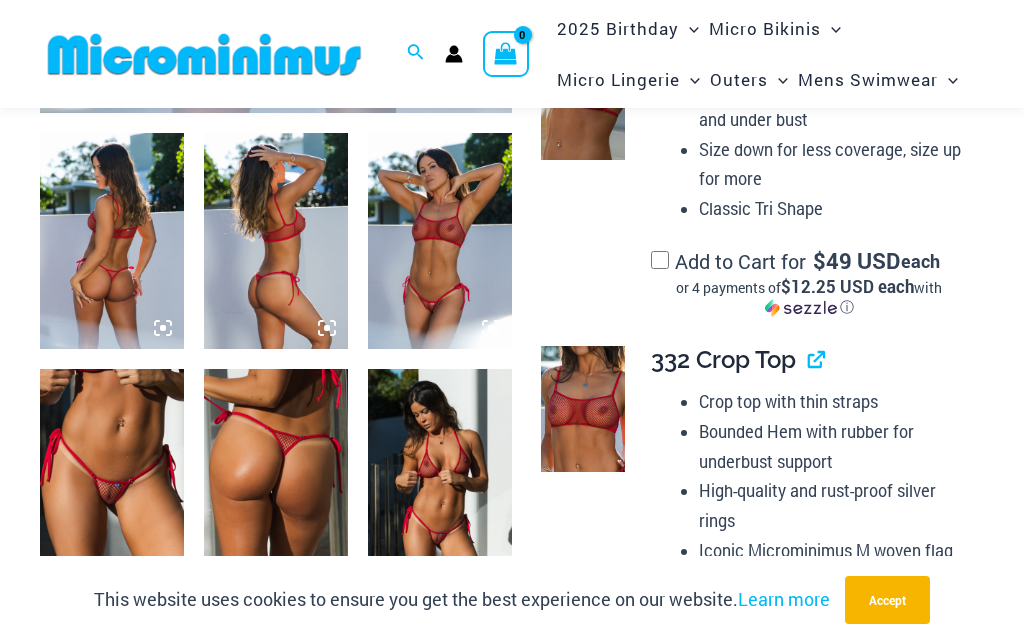 click at bounding box center [112, 241] 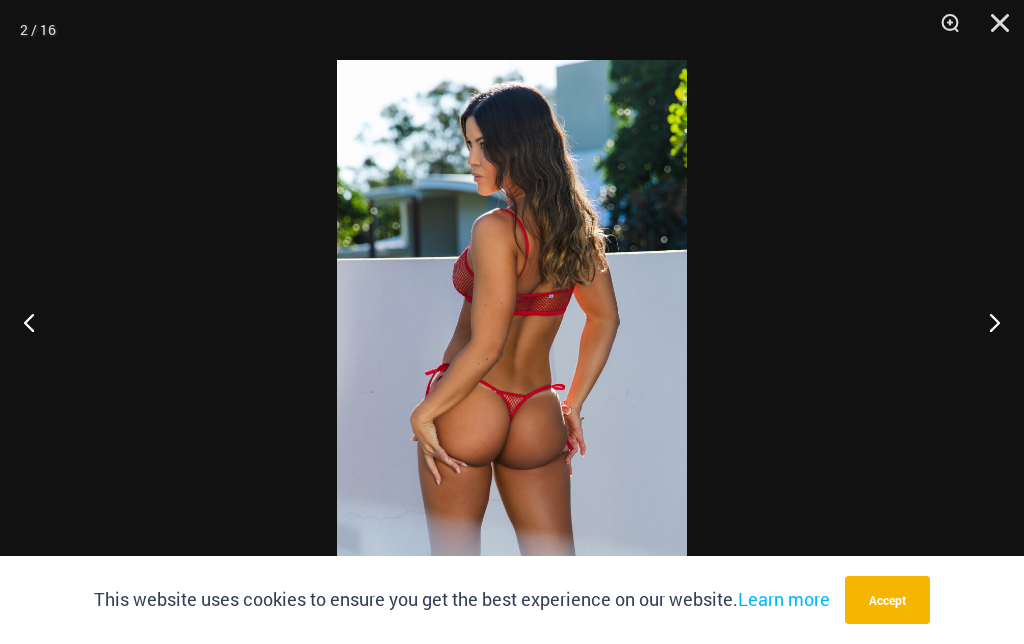 click at bounding box center [986, 322] 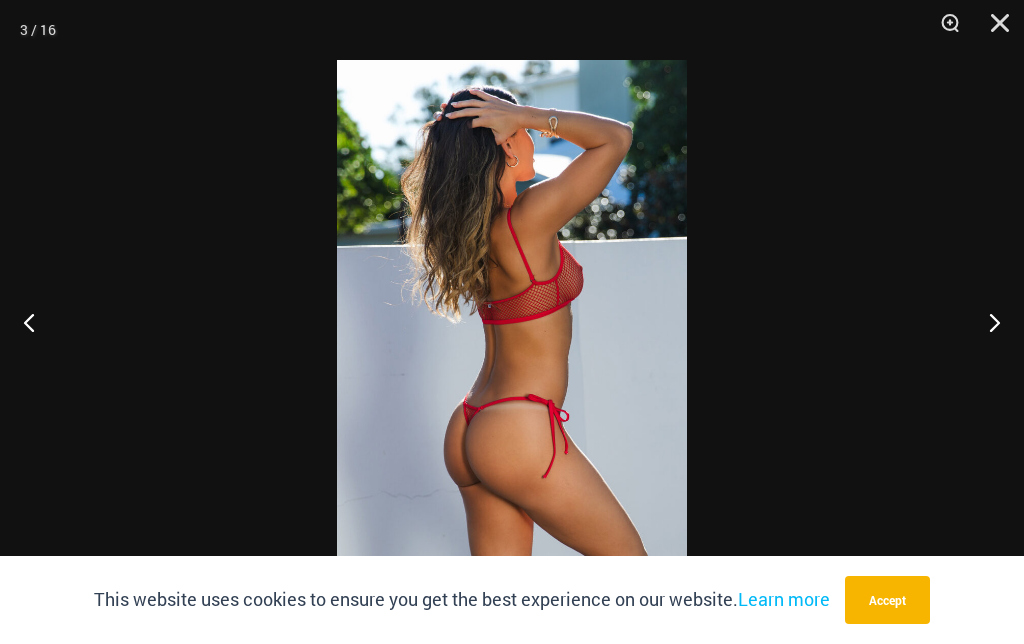 click at bounding box center (986, 322) 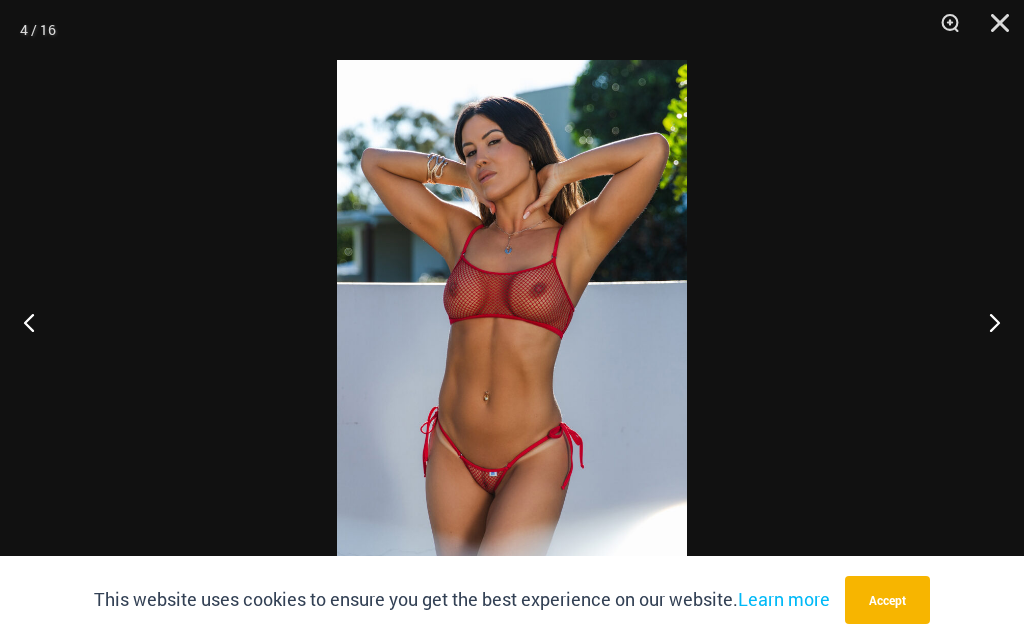 click at bounding box center [943, 30] 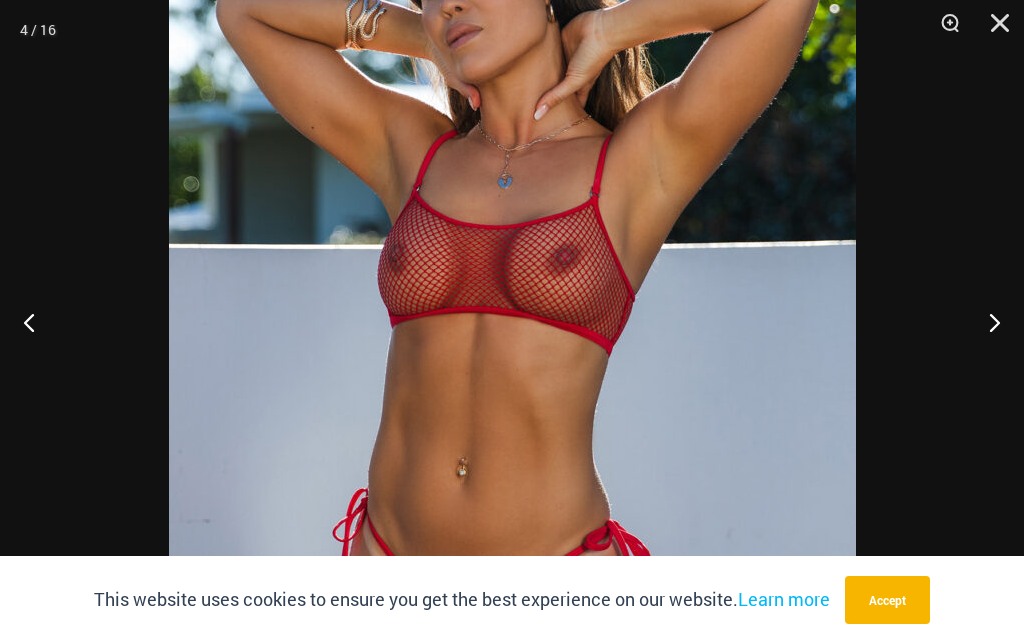 click at bounding box center (943, 30) 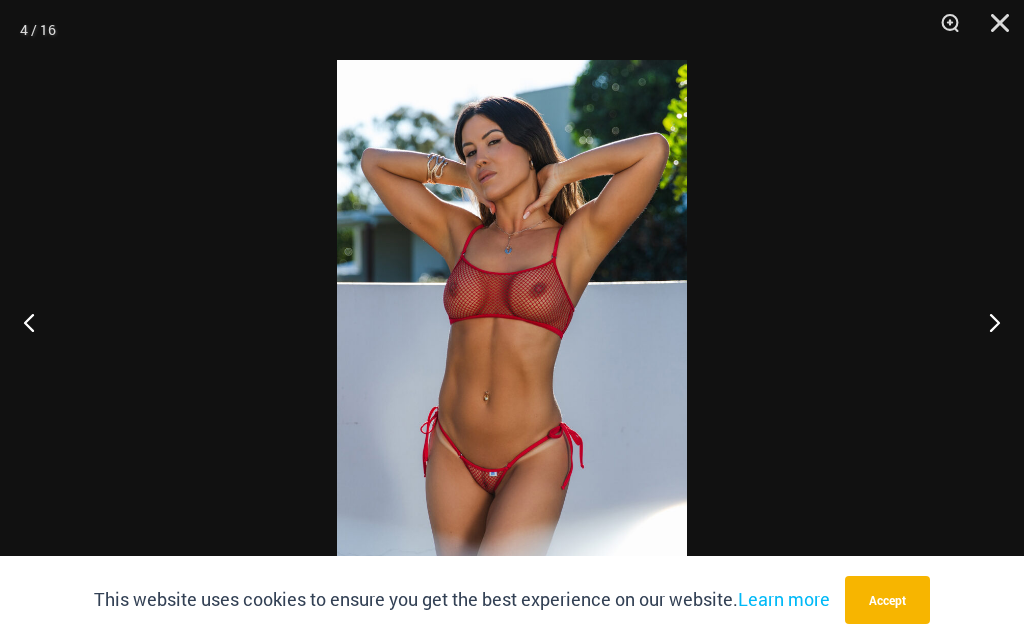 click at bounding box center [943, 30] 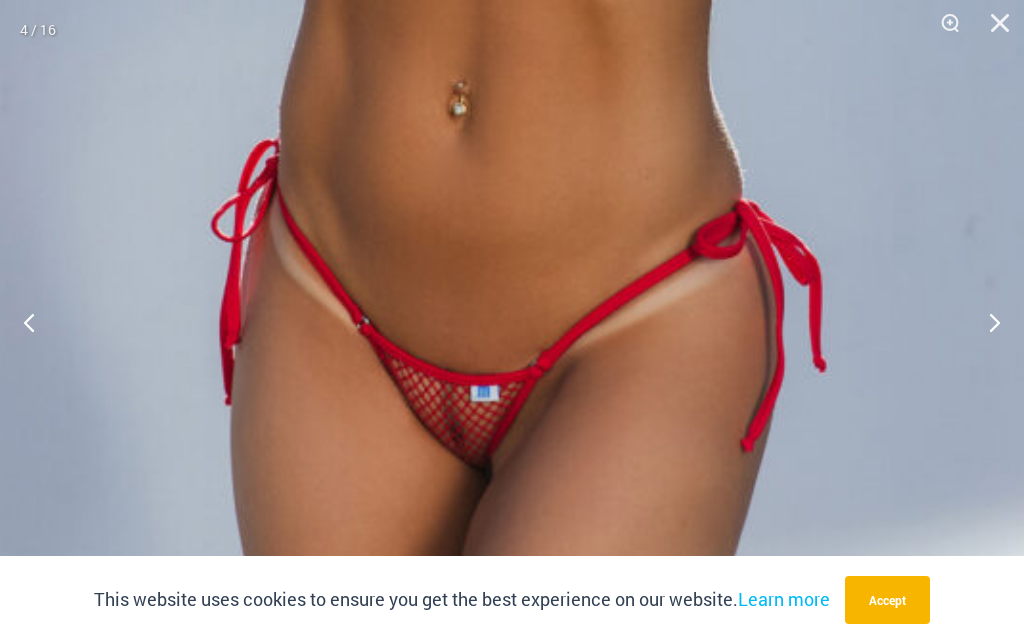 click at bounding box center (986, 322) 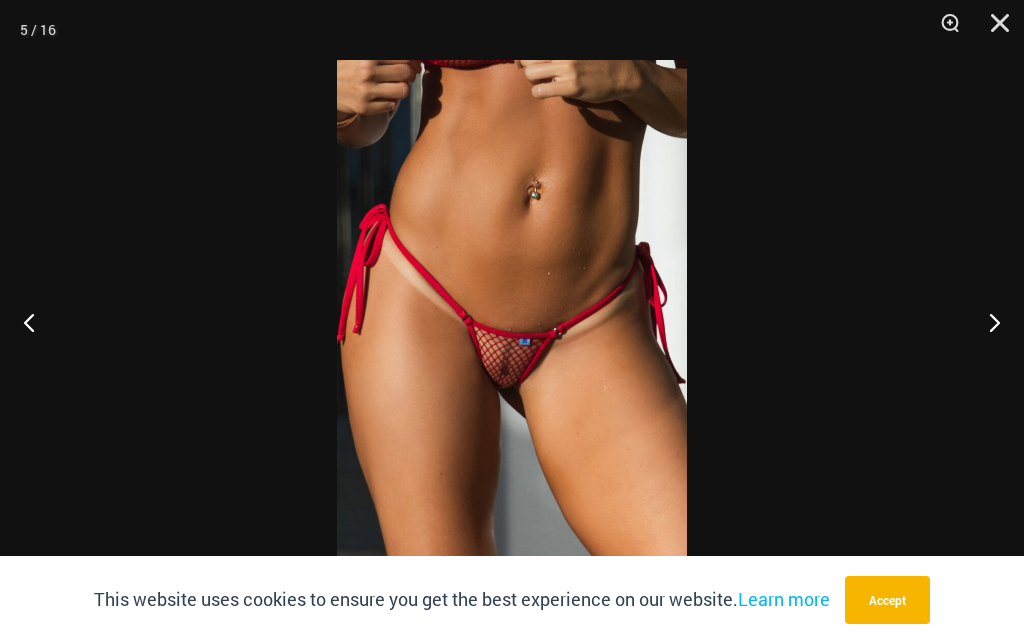 click at bounding box center [943, 30] 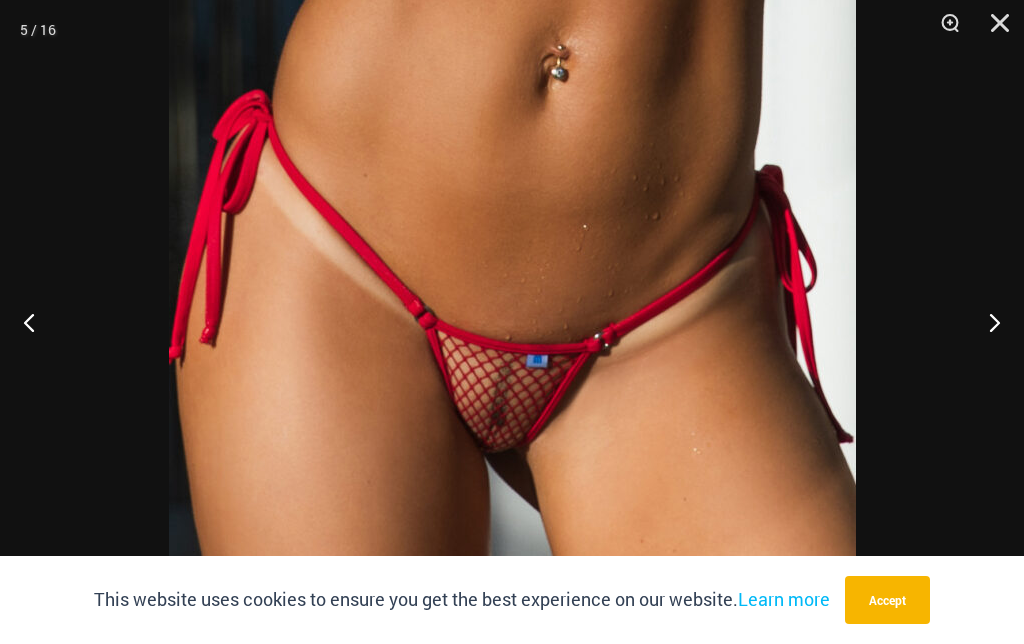 click at bounding box center [986, 322] 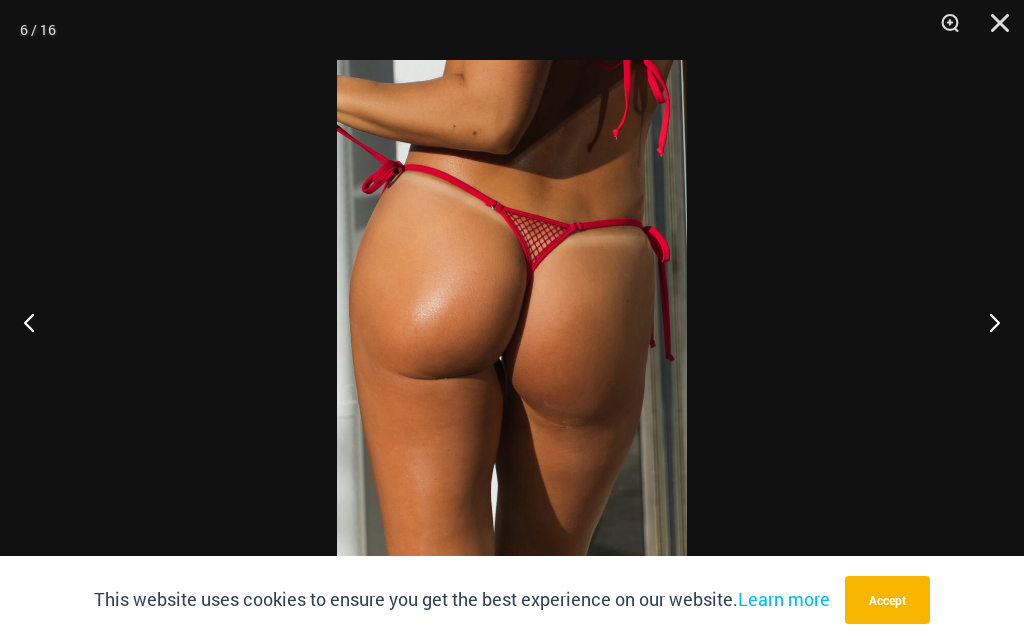 click at bounding box center (986, 322) 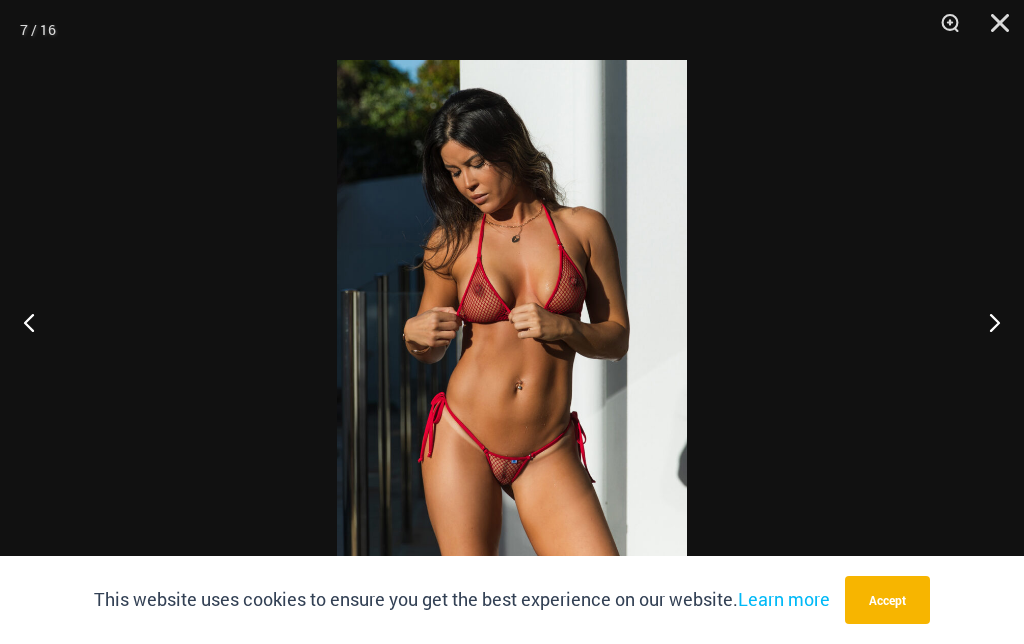 click at bounding box center (943, 30) 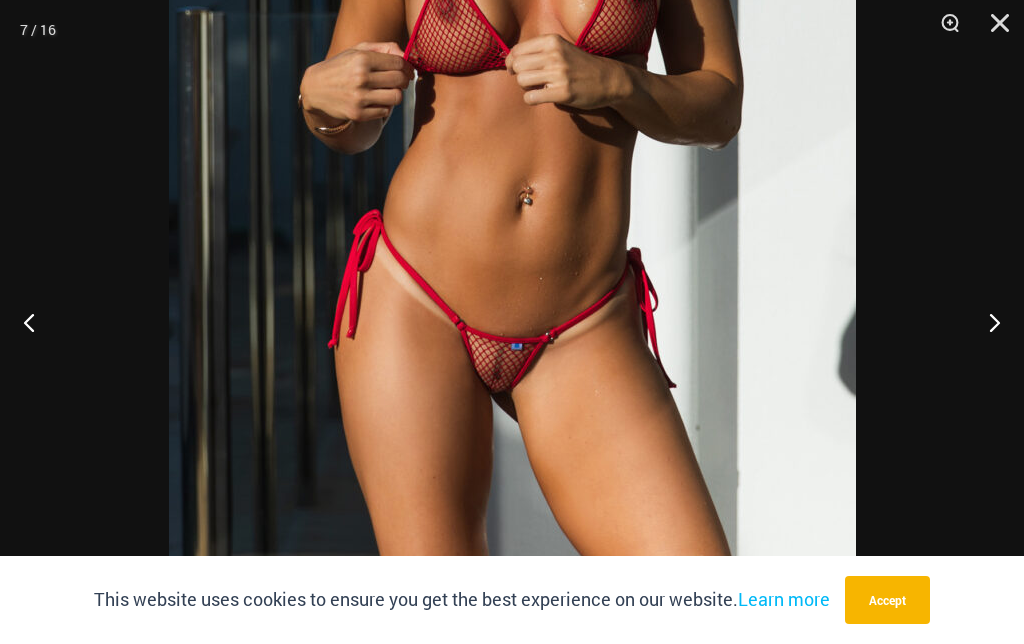 click at bounding box center (986, 322) 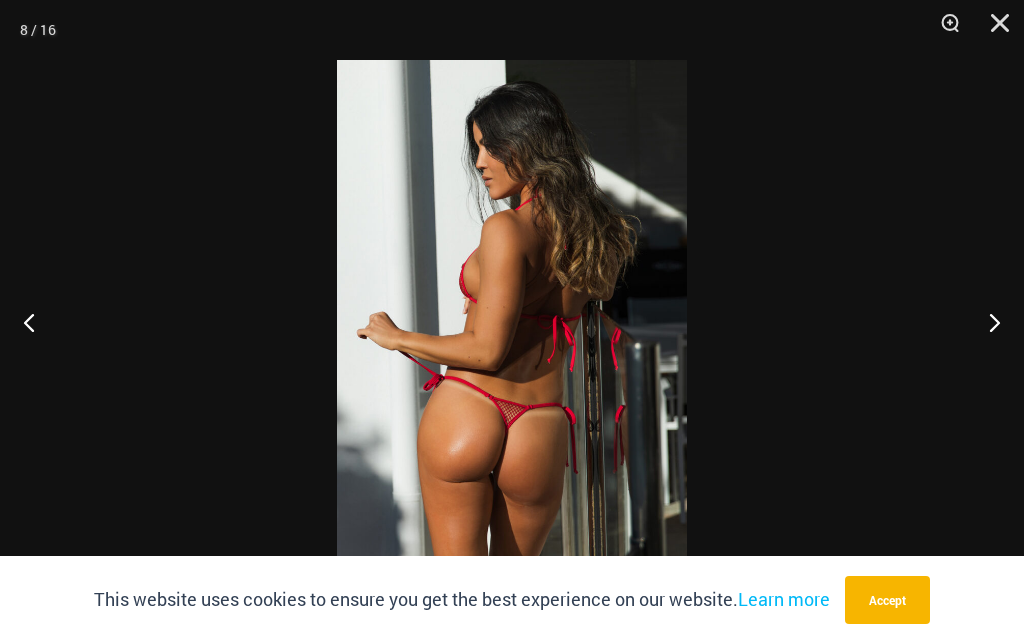 click at bounding box center [986, 322] 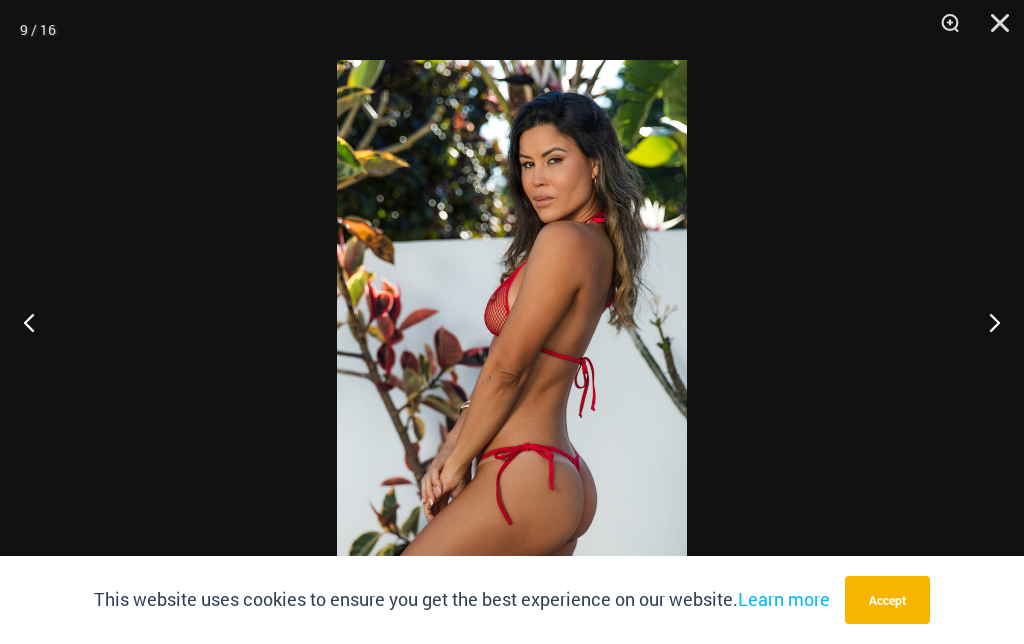 click at bounding box center (986, 322) 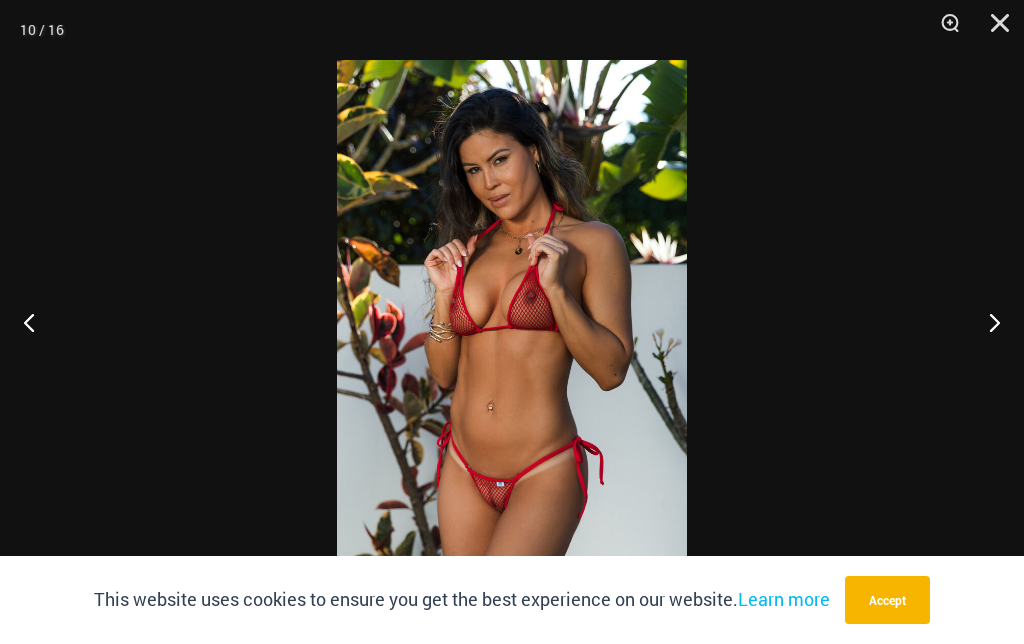 click at bounding box center [943, 30] 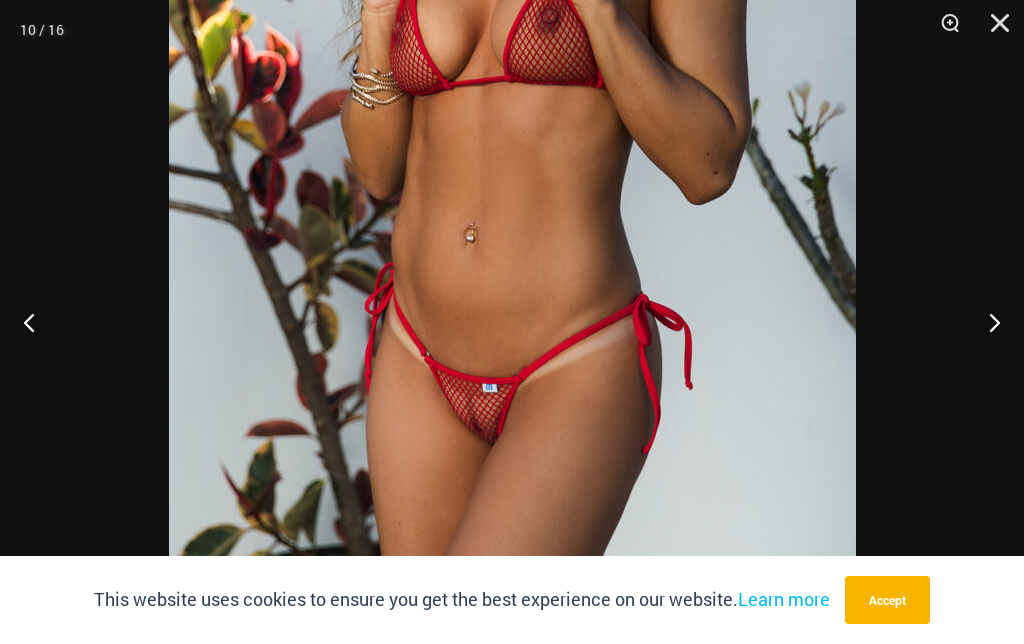 click at bounding box center (986, 322) 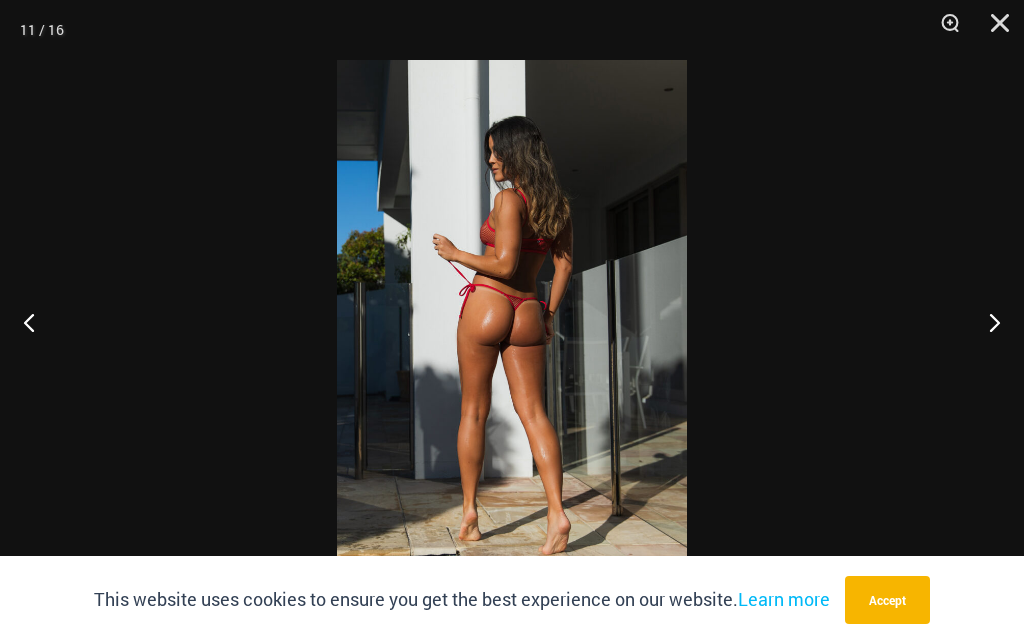 click at bounding box center (986, 322) 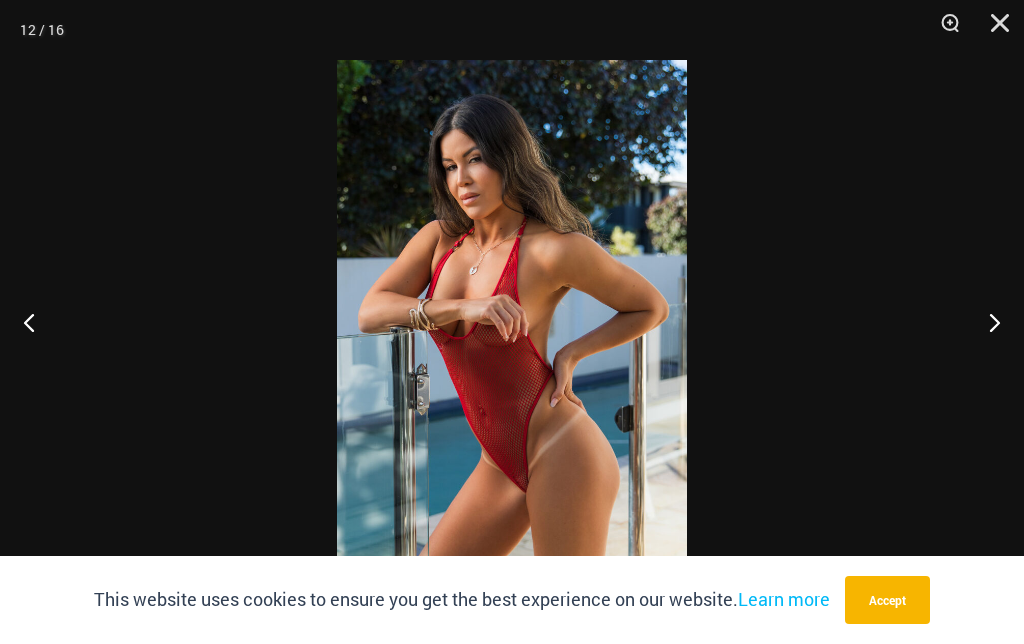 click at bounding box center [986, 322] 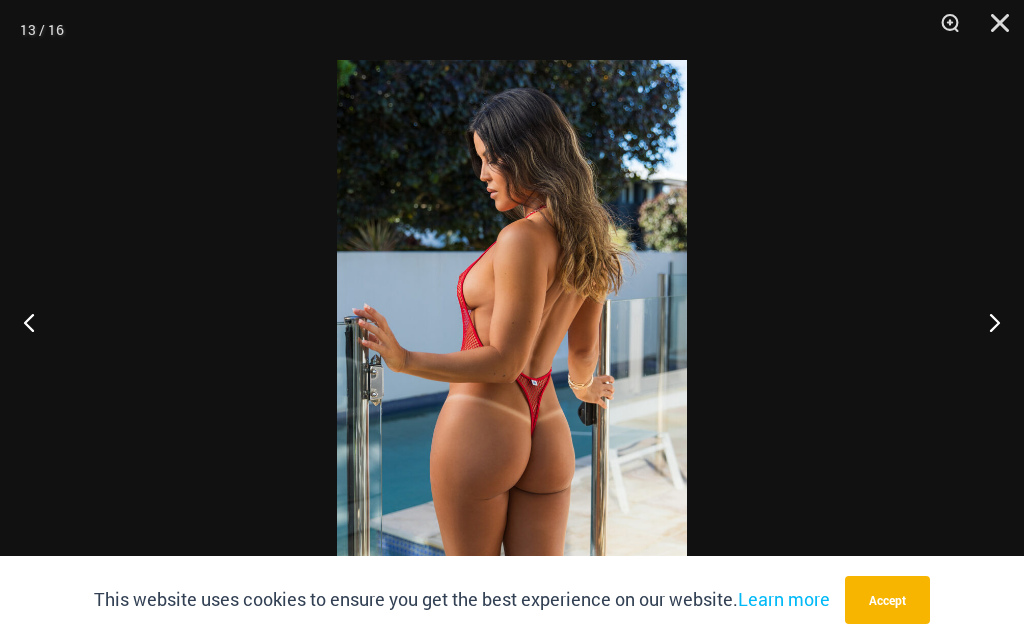 click at bounding box center [986, 322] 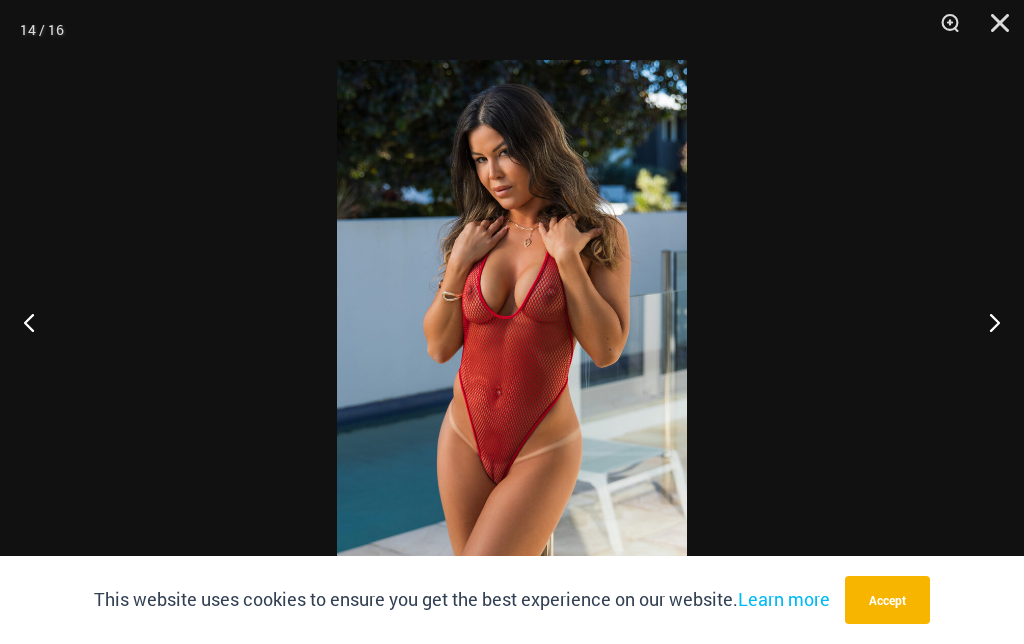 click at bounding box center [986, 322] 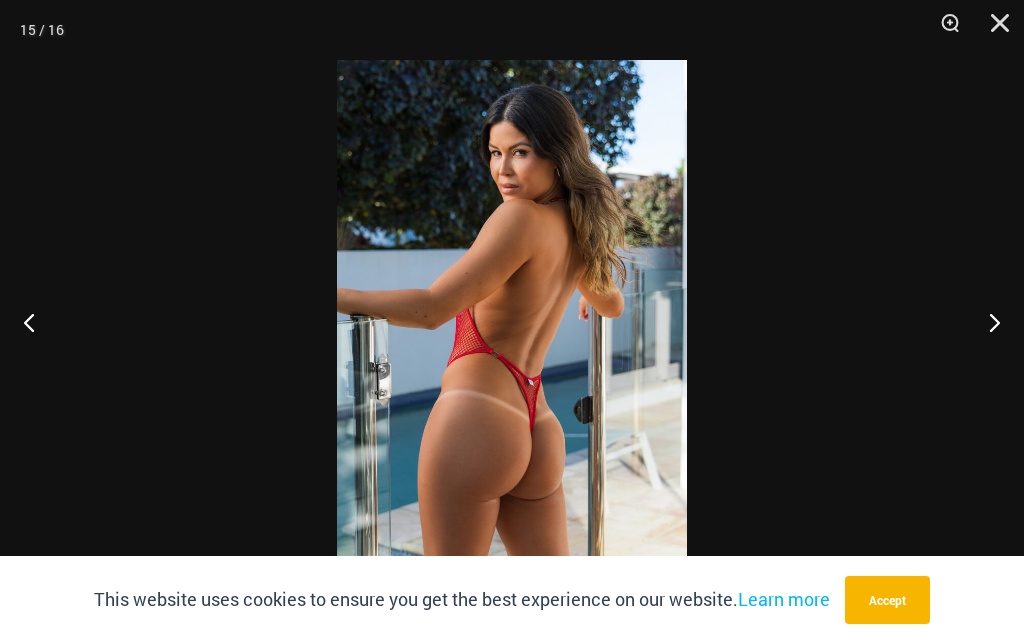 click at bounding box center (986, 322) 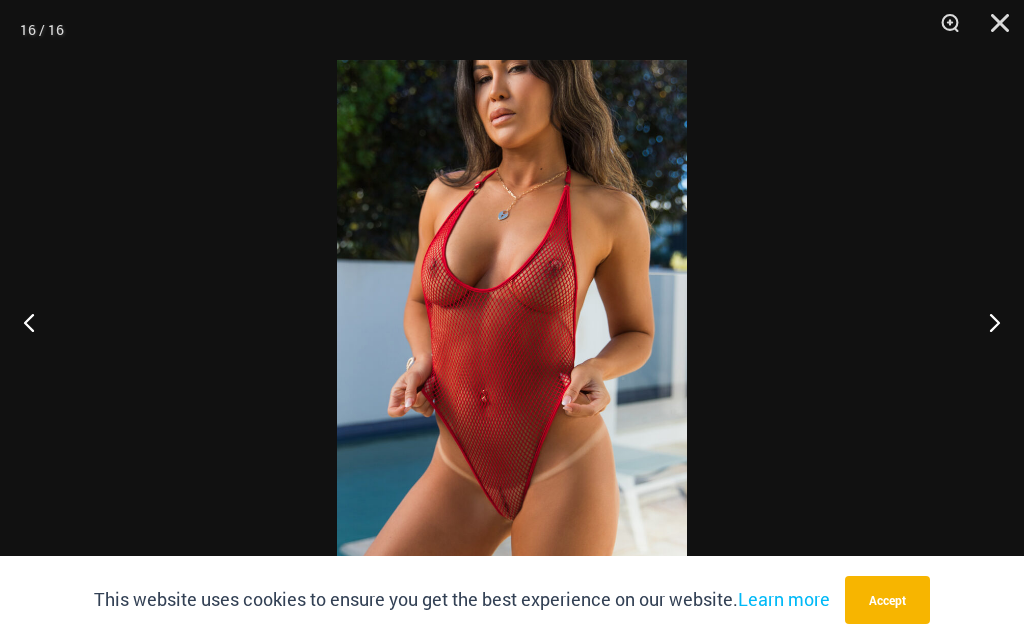 click at bounding box center [986, 322] 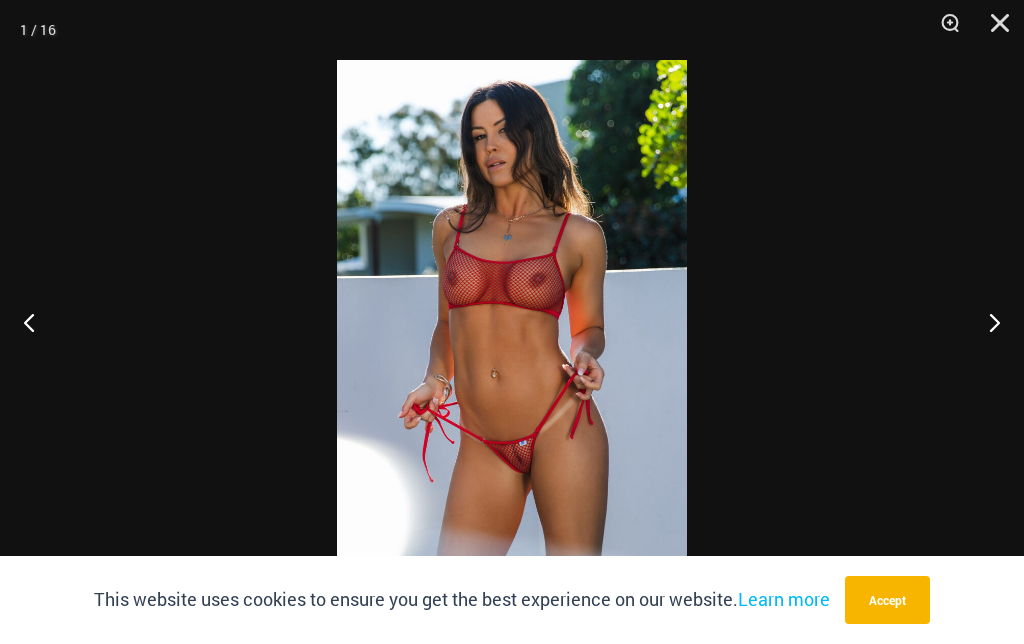 click at bounding box center [943, 30] 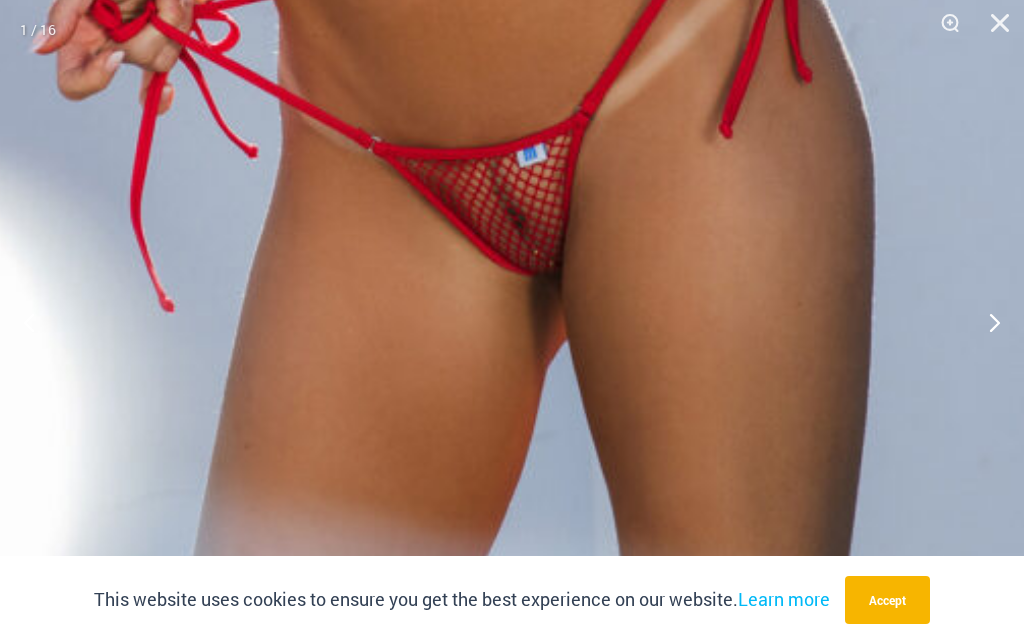 click at bounding box center [986, 322] 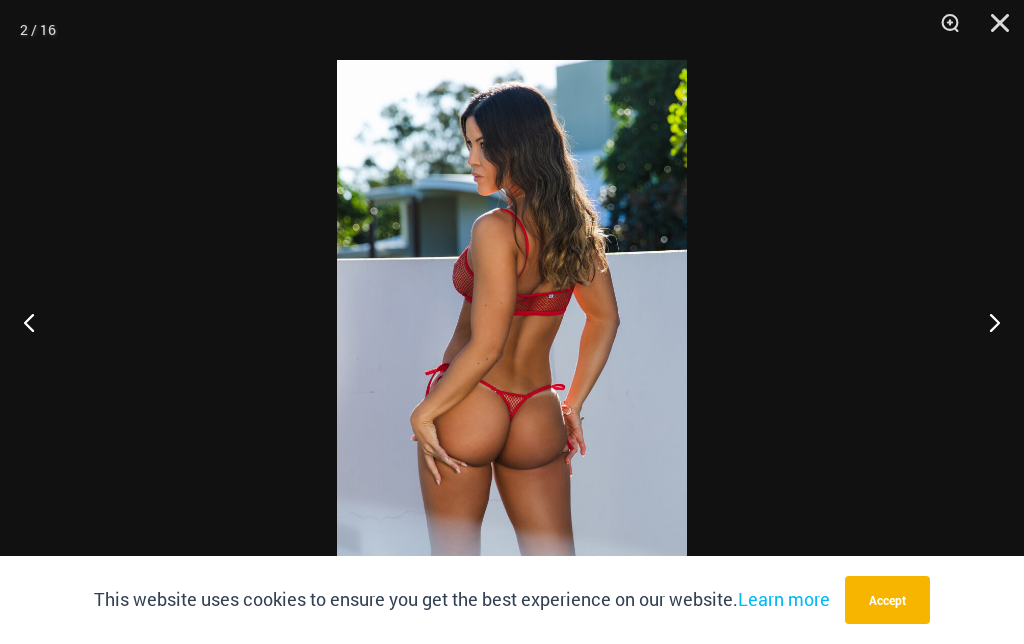 click at bounding box center [986, 322] 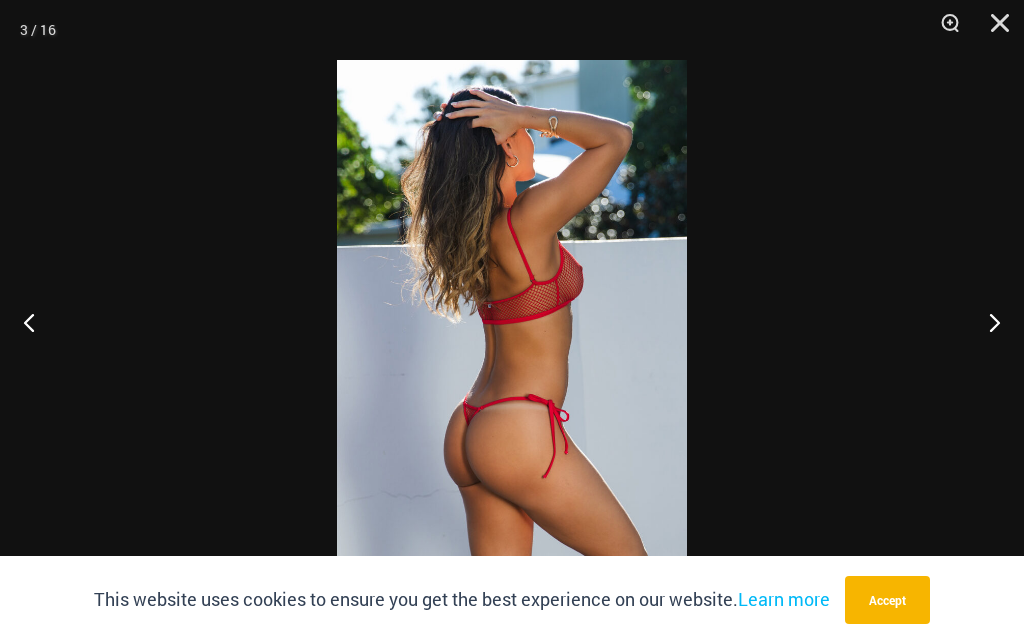 click at bounding box center (986, 322) 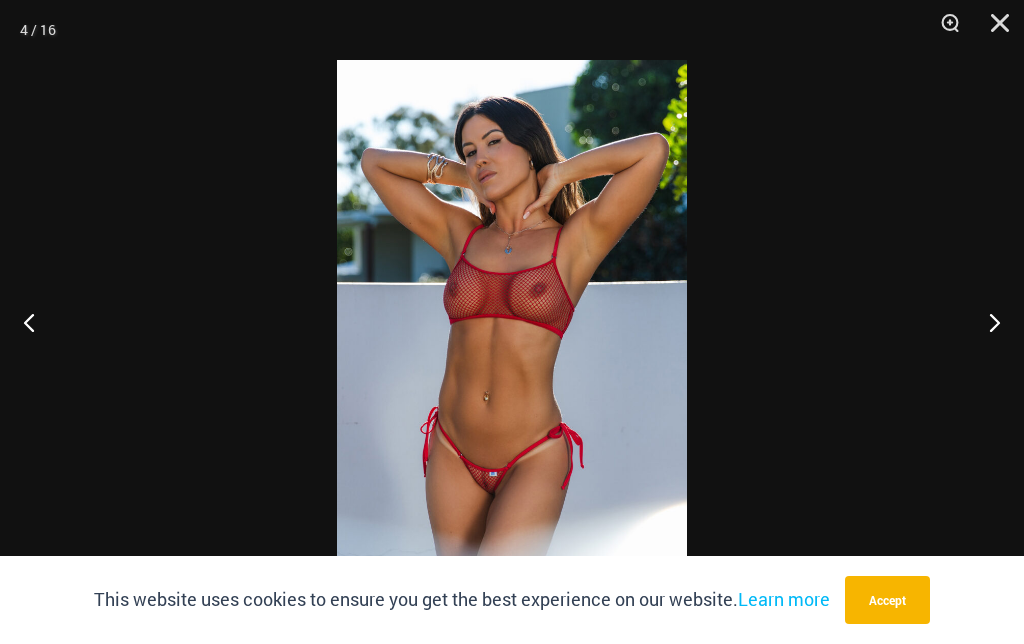 click at bounding box center [512, 322] 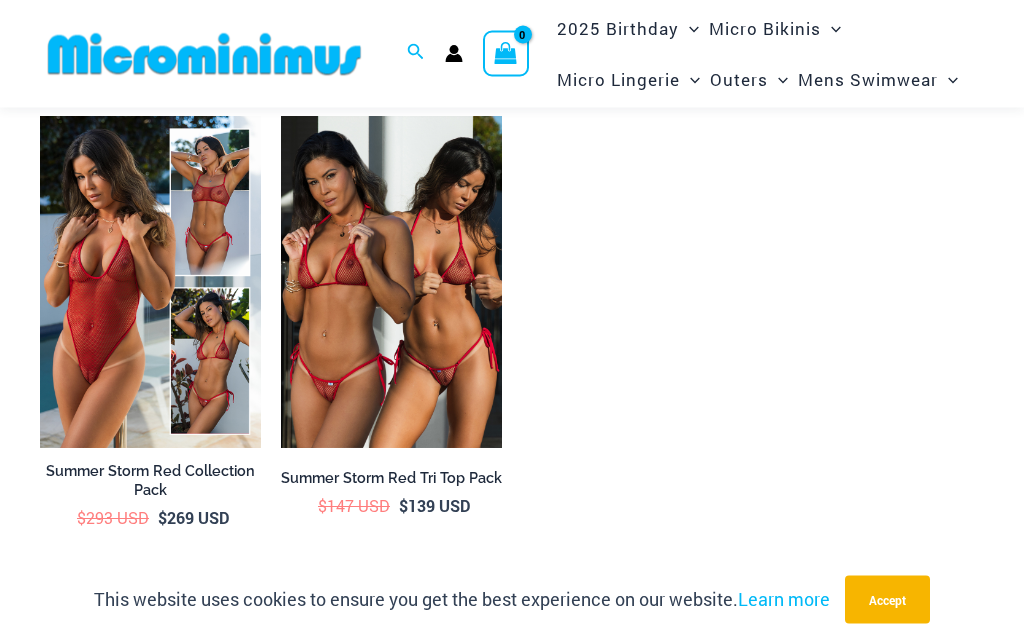 scroll, scrollTop: 3617, scrollLeft: 0, axis: vertical 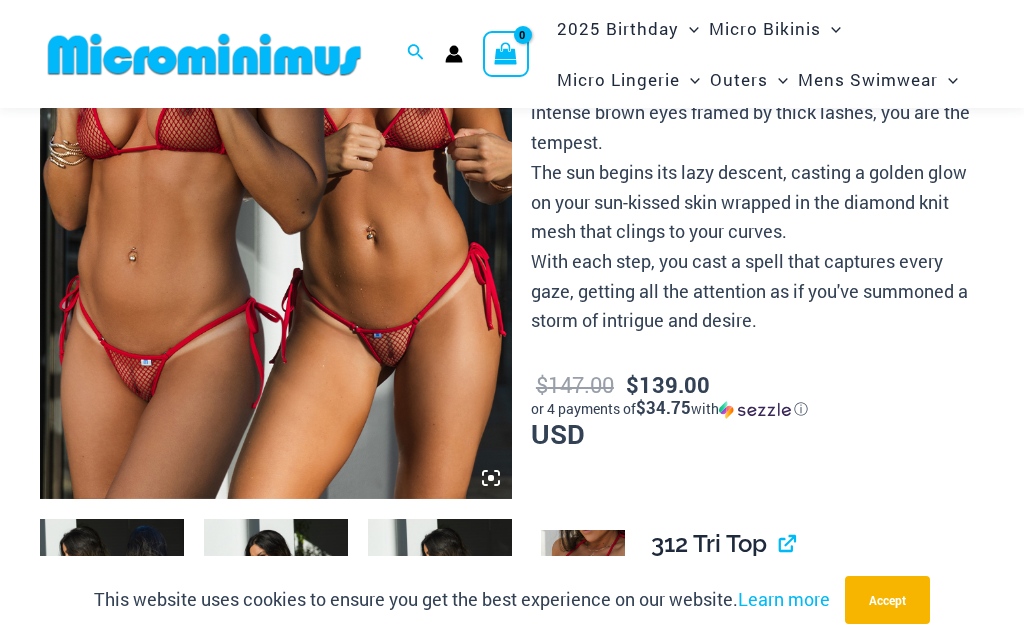 click at bounding box center (276, 145) 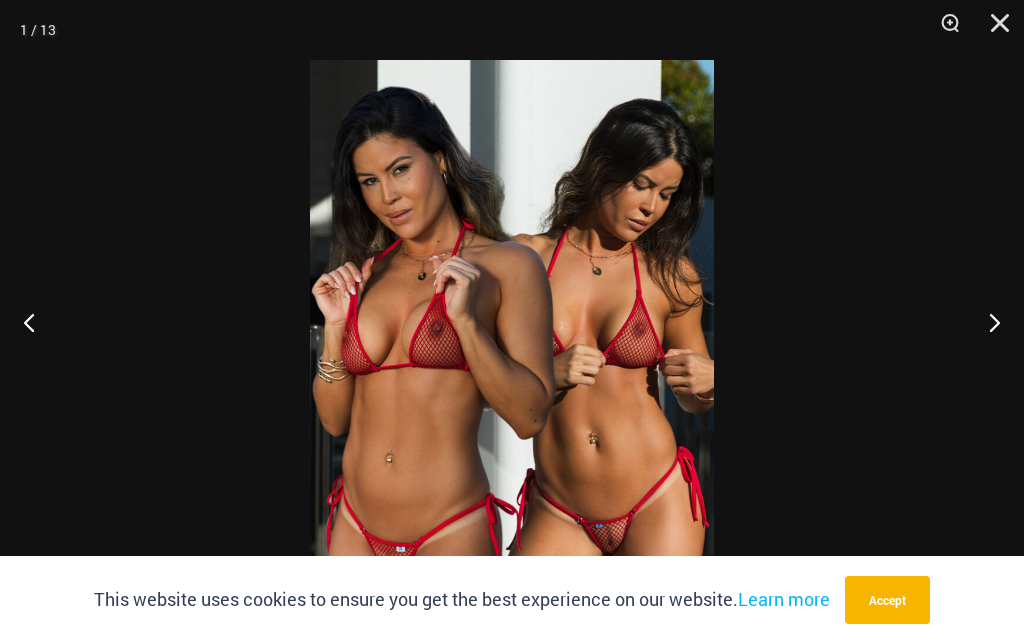 click at bounding box center (986, 322) 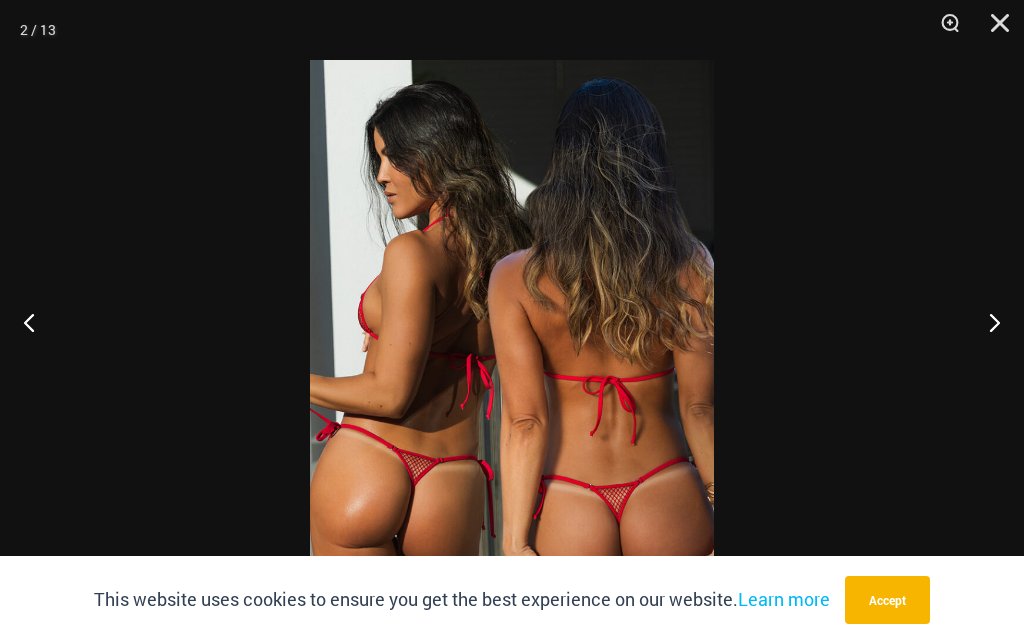 click at bounding box center (986, 322) 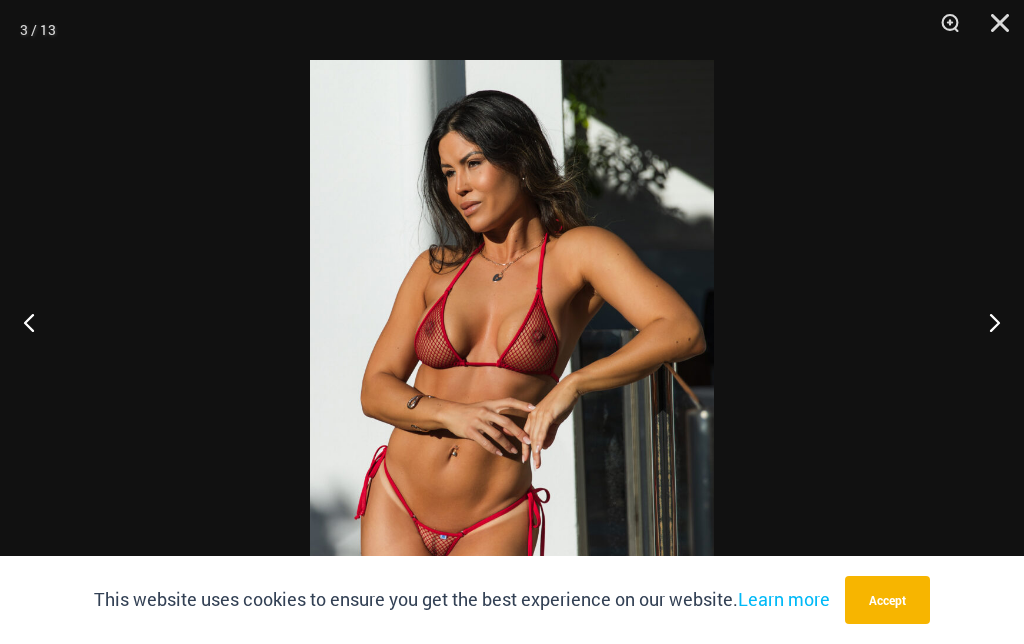 click at bounding box center [986, 322] 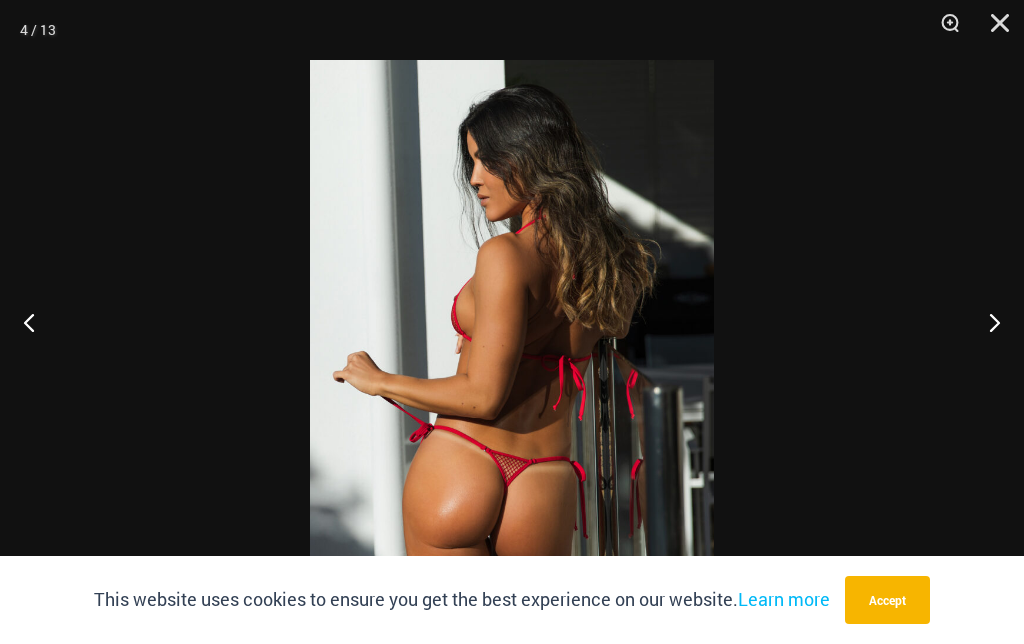 click at bounding box center (986, 322) 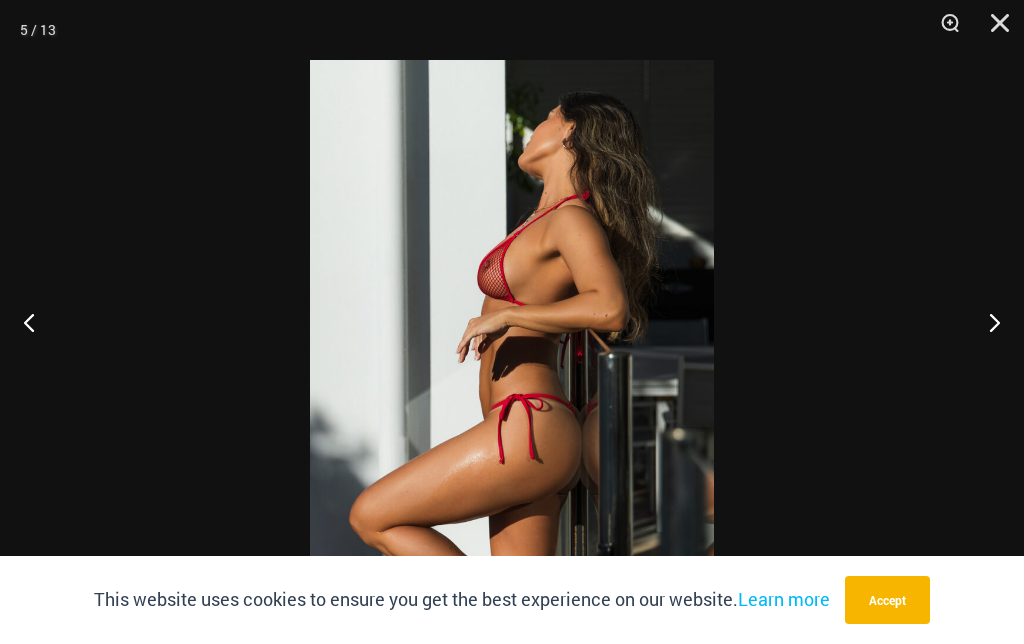click at bounding box center [986, 322] 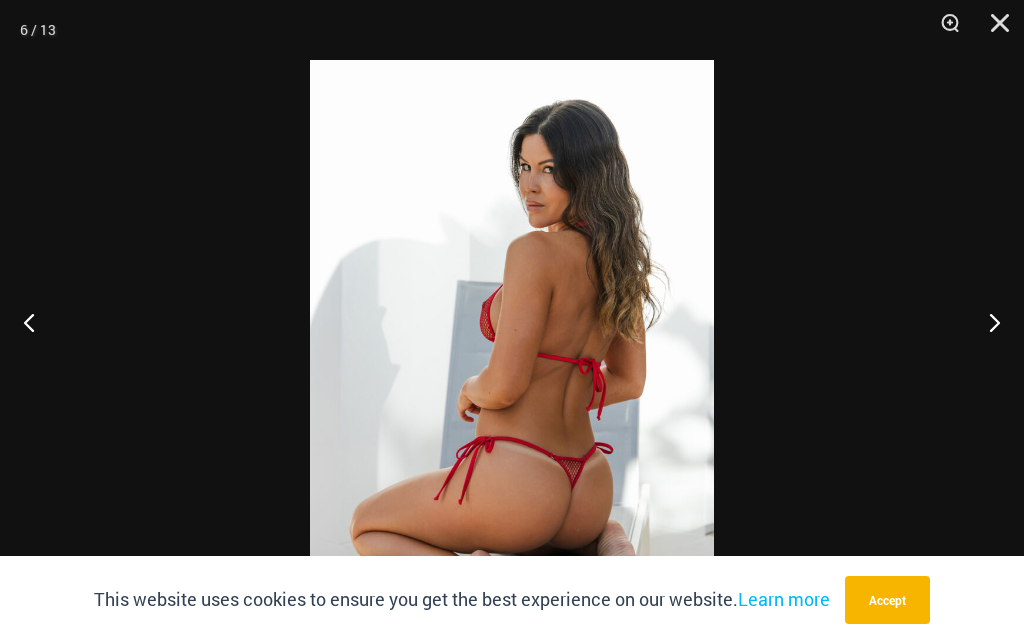click at bounding box center [986, 322] 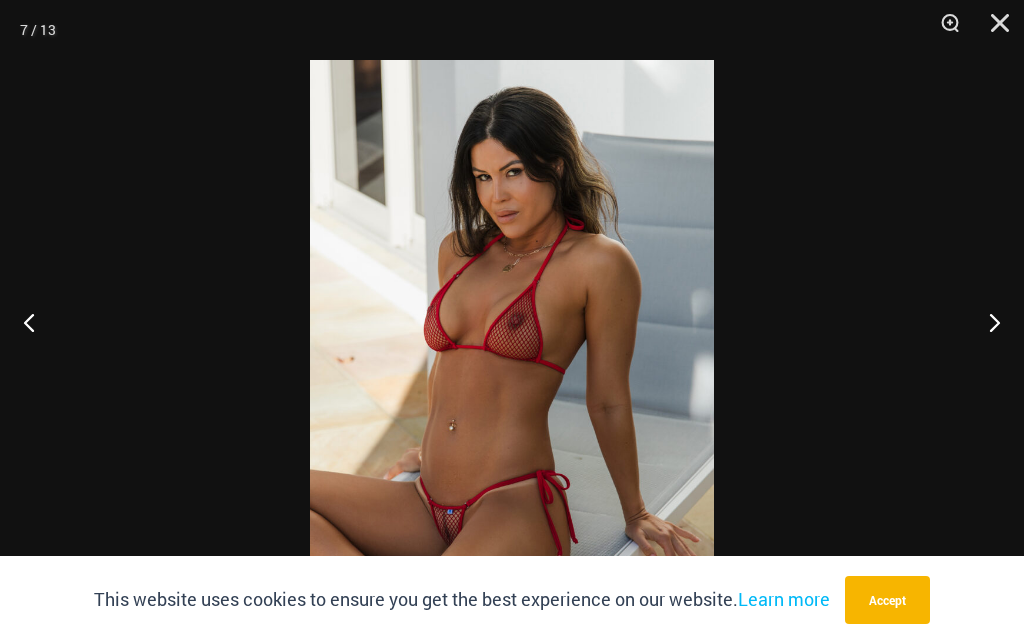 click at bounding box center (943, 30) 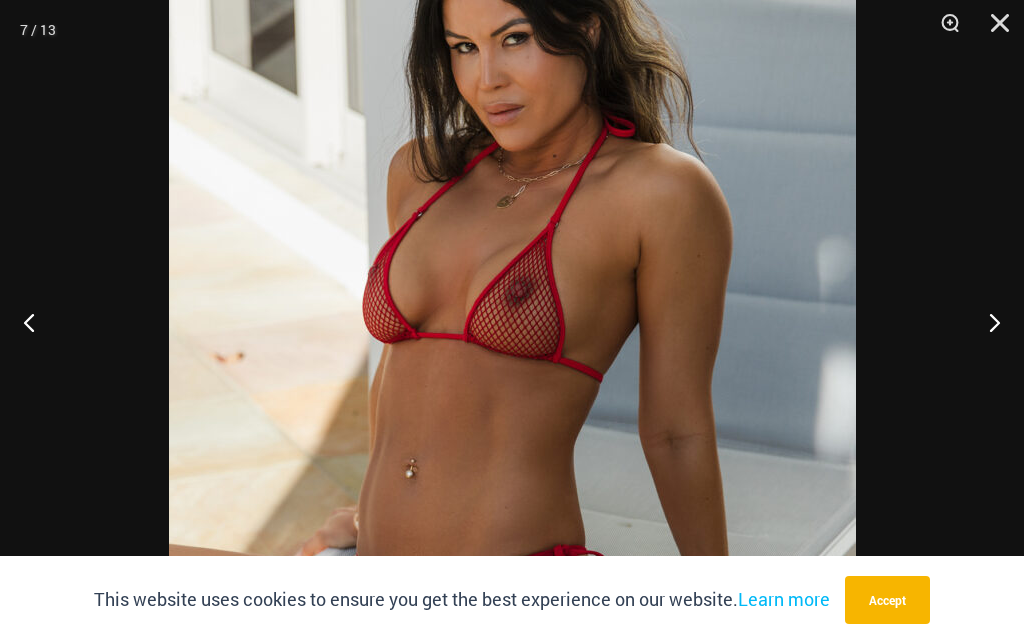 click at bounding box center [986, 322] 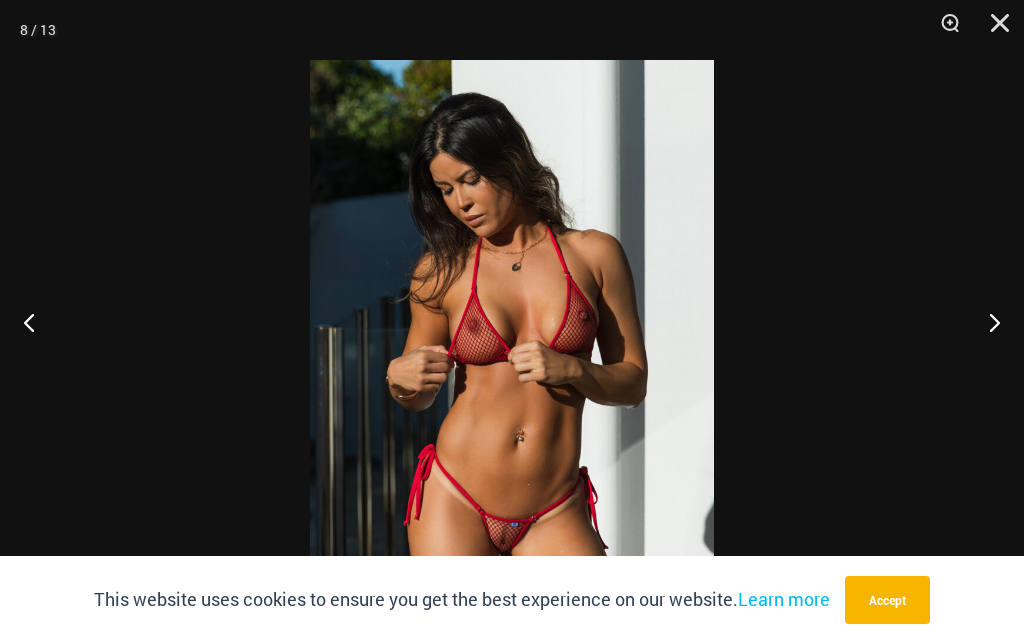 click at bounding box center [986, 322] 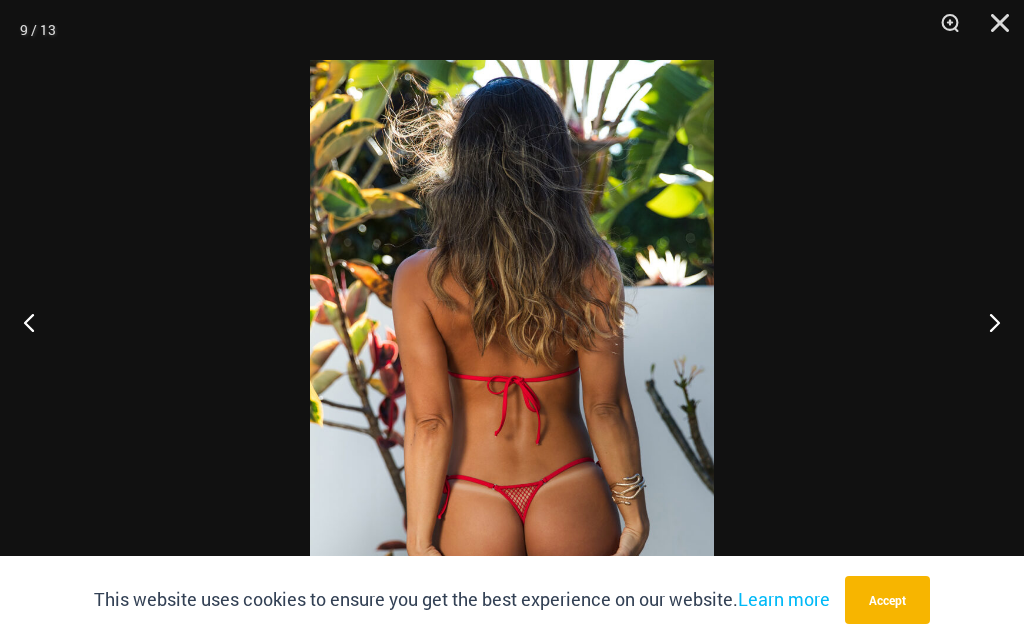 click at bounding box center [986, 322] 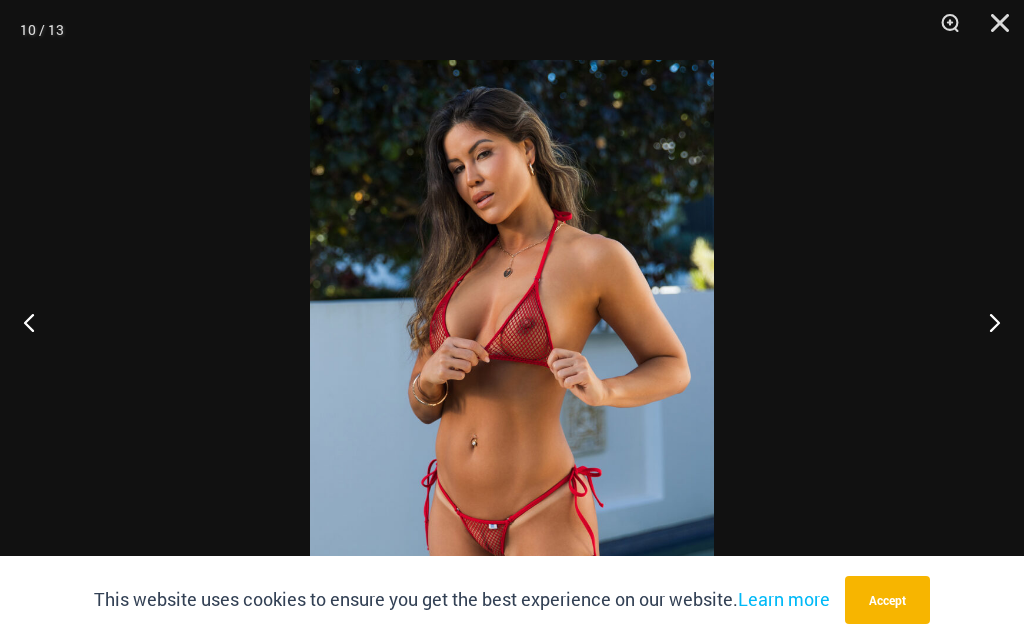 click at bounding box center [986, 322] 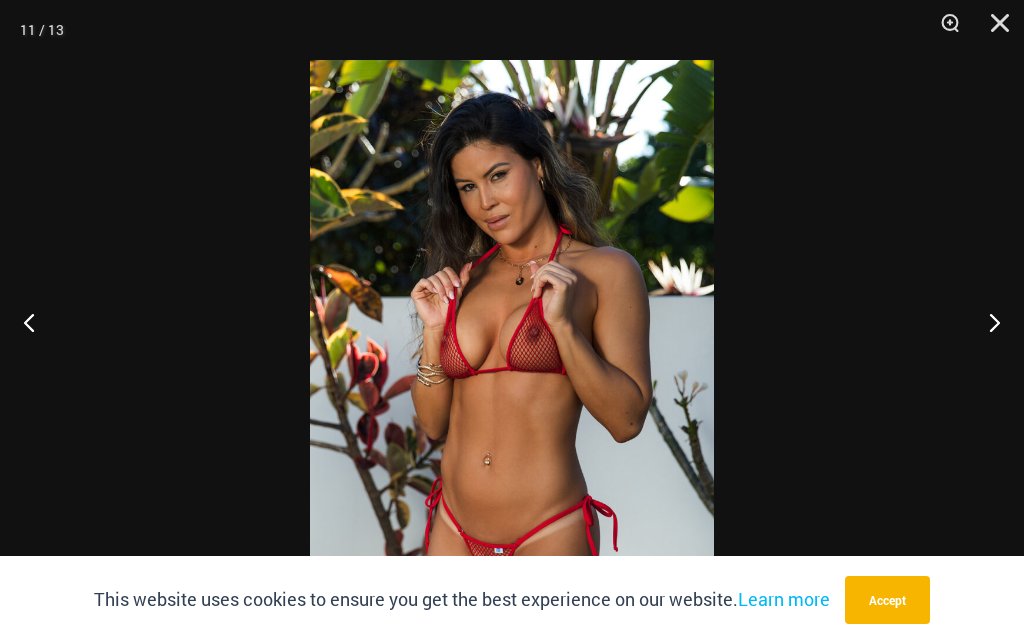 click at bounding box center (986, 322) 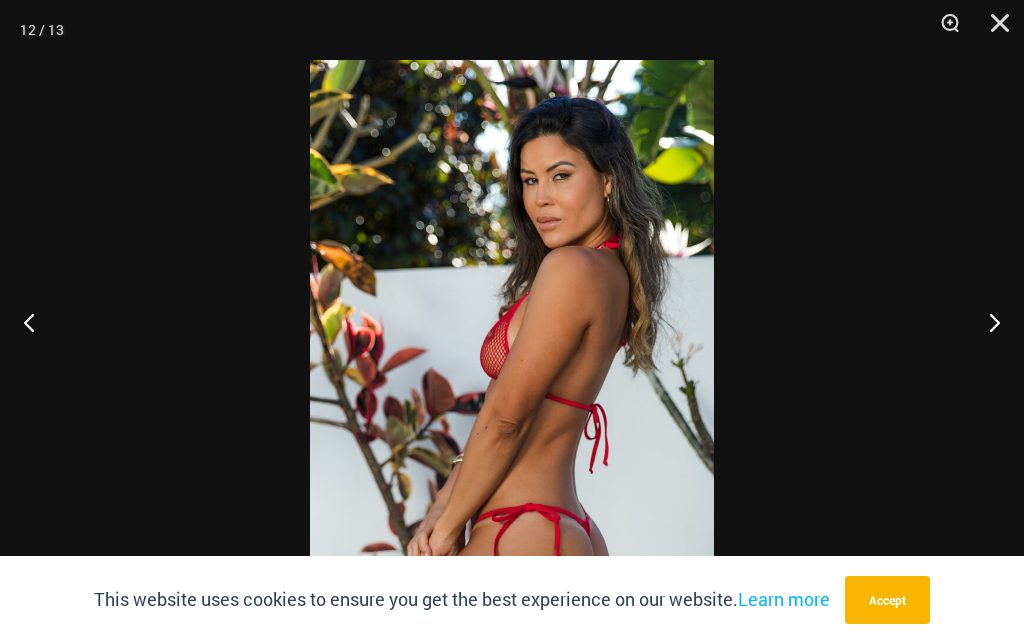 click at bounding box center (986, 322) 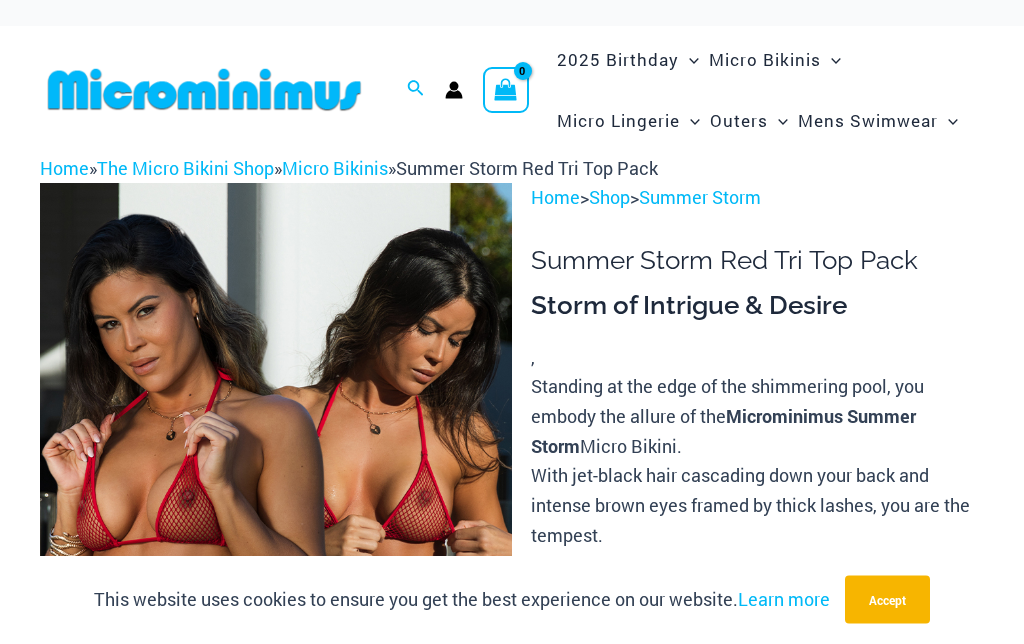 scroll, scrollTop: 0, scrollLeft: 0, axis: both 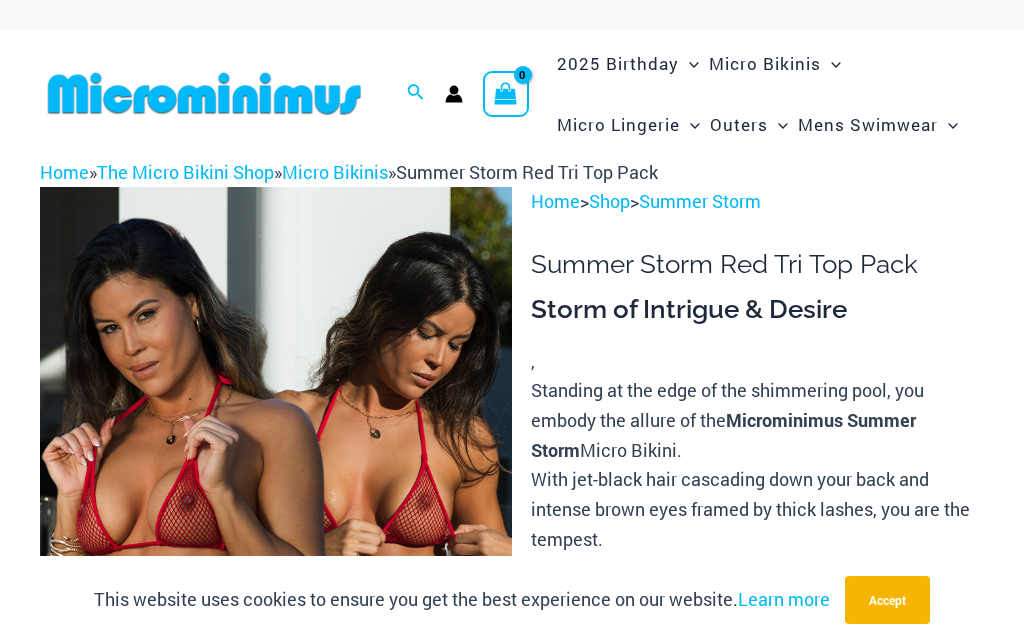 click on "Lingerie Packs" at bounding box center [-17133, 191] 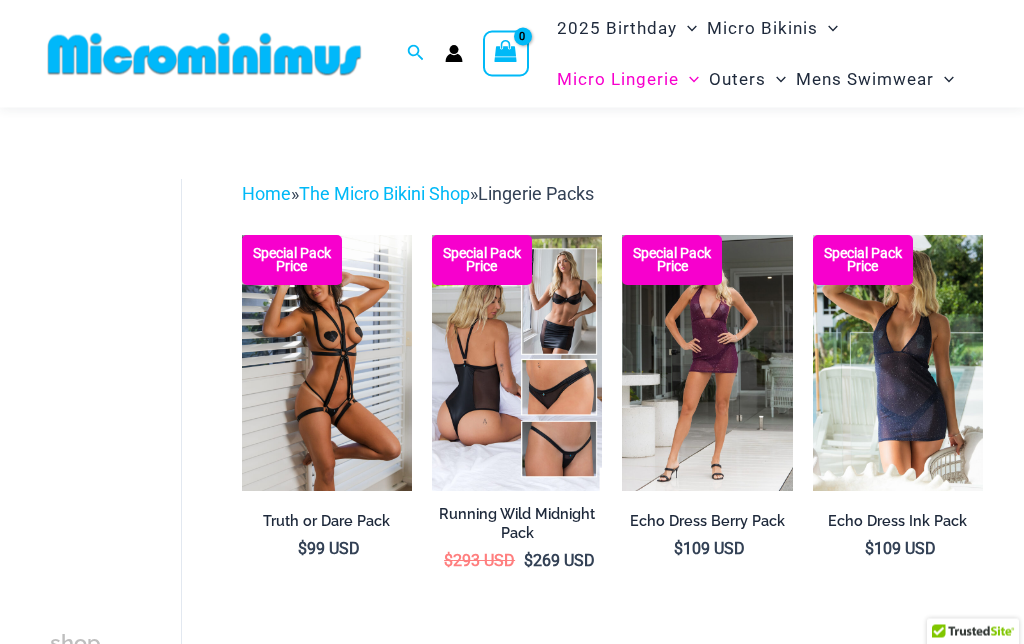 scroll, scrollTop: 0, scrollLeft: 0, axis: both 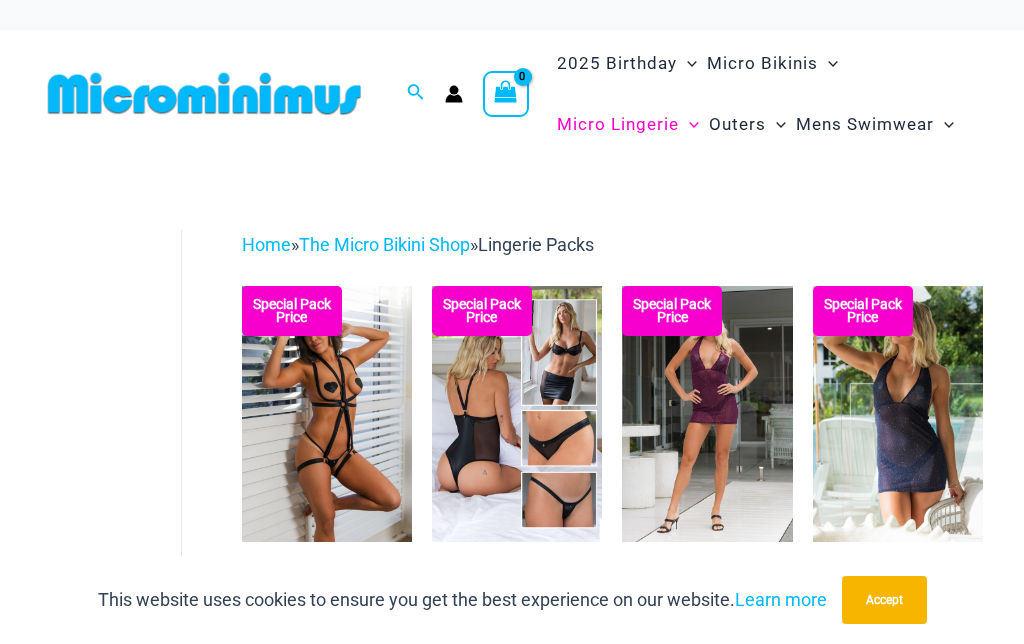 click on "Thongs" at bounding box center (-17133, 337) 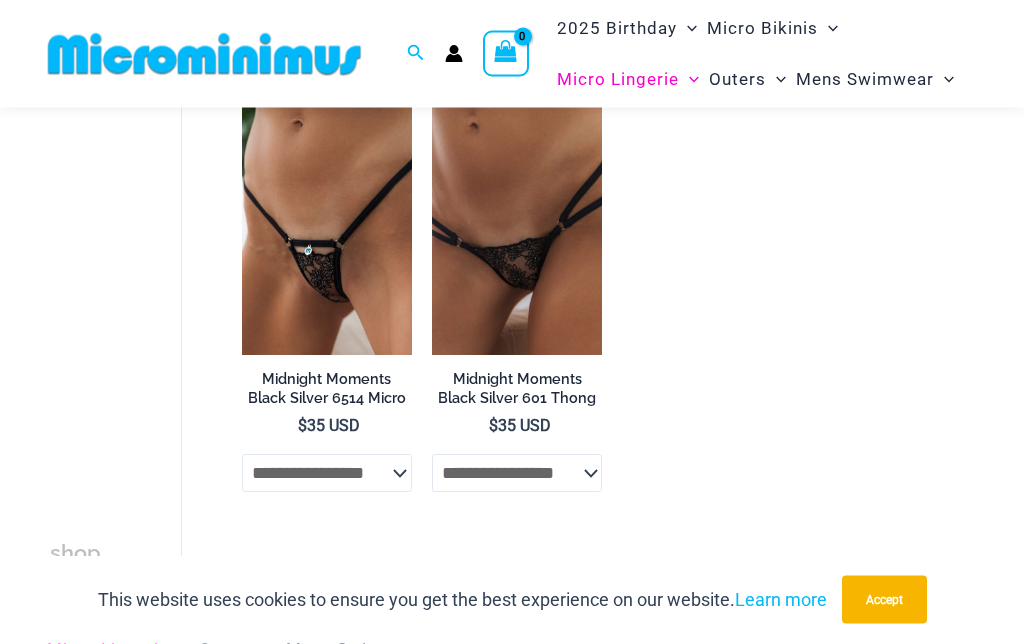 scroll, scrollTop: 2501, scrollLeft: 0, axis: vertical 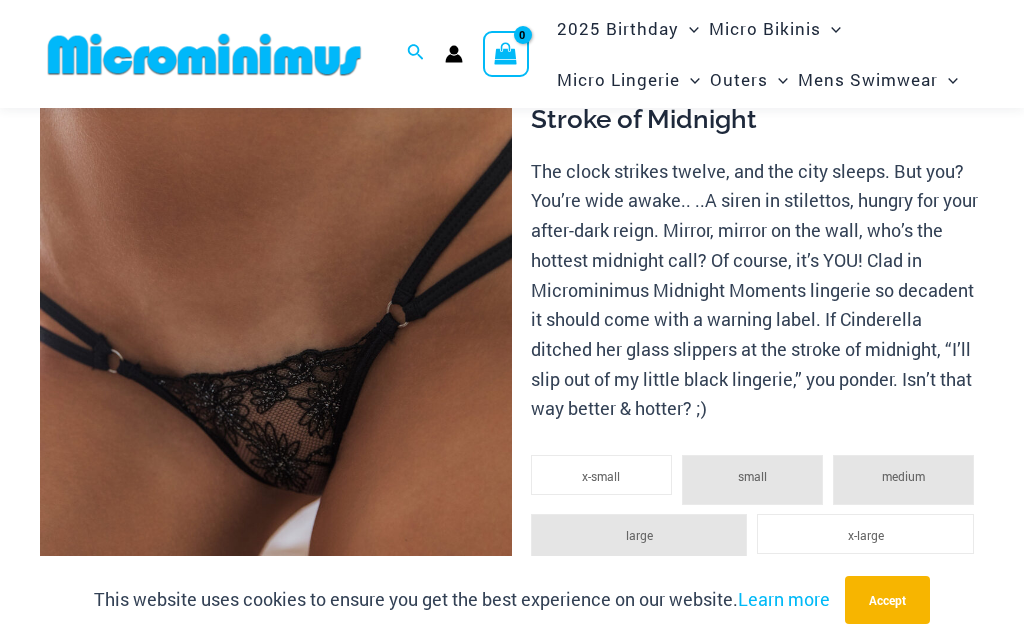 click at bounding box center [276, 320] 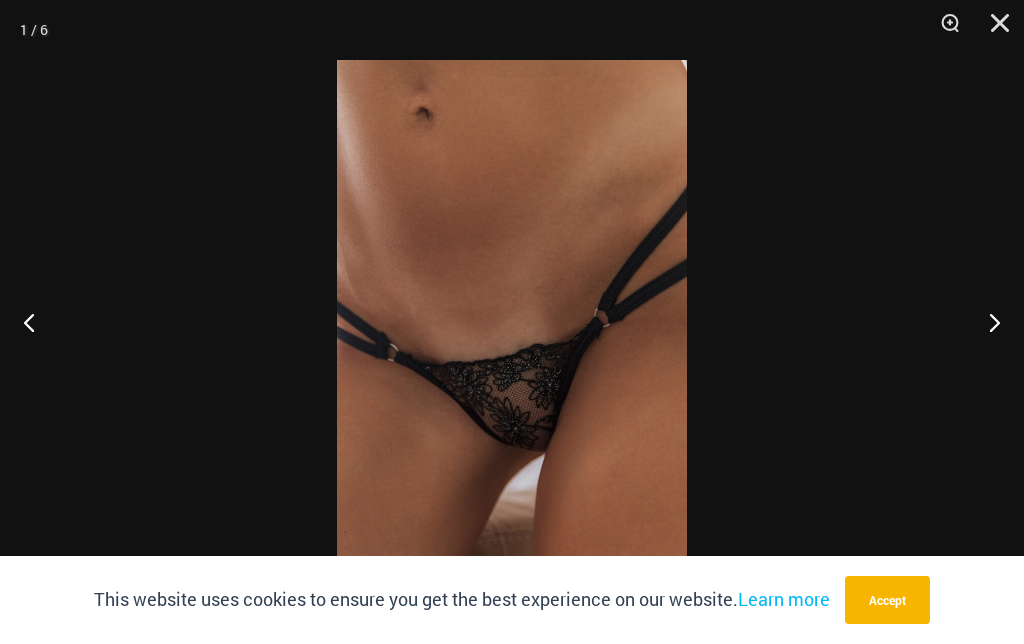click at bounding box center (943, 30) 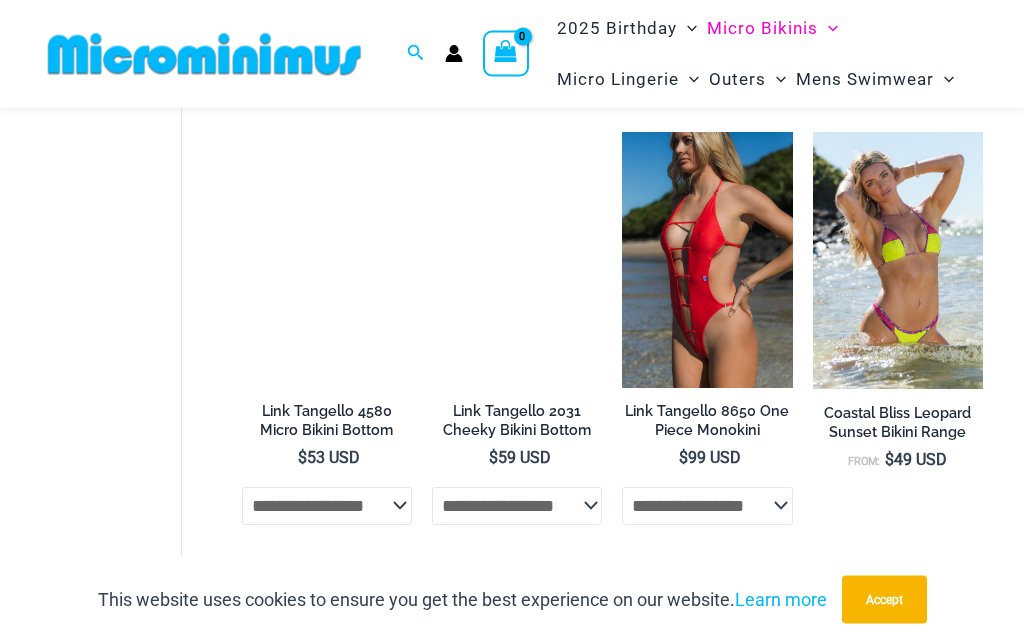 scroll, scrollTop: 2107, scrollLeft: 0, axis: vertical 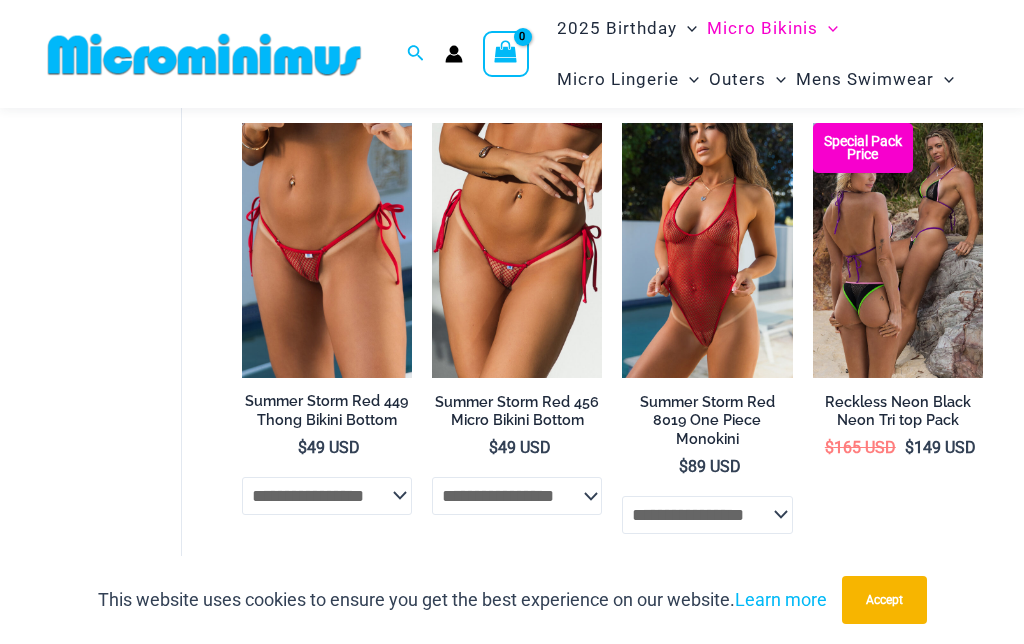 click at bounding box center (432, 123) 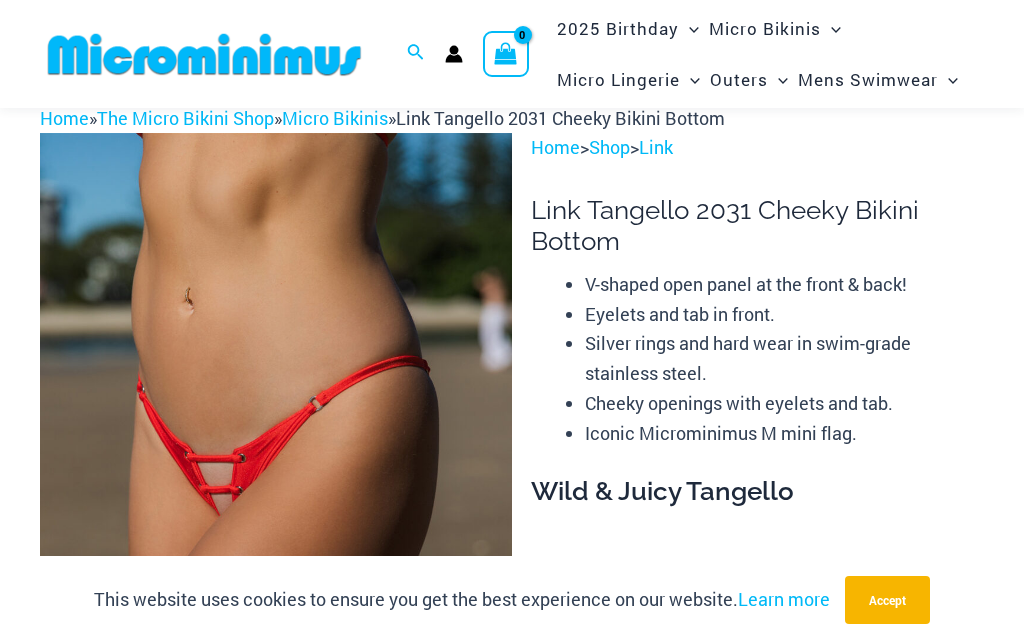scroll, scrollTop: 0, scrollLeft: 0, axis: both 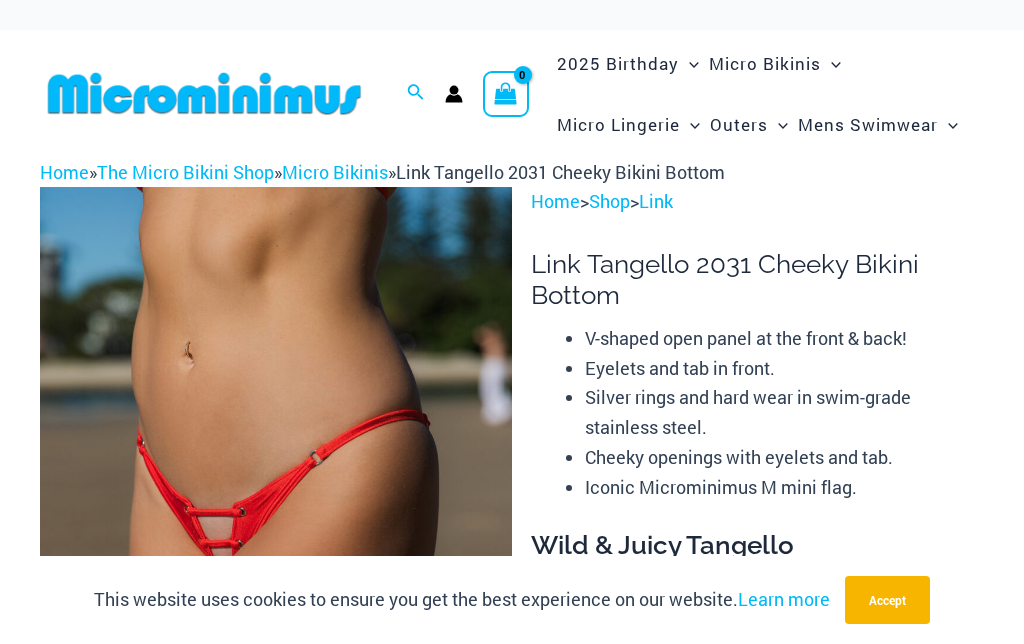 click on "Link" at bounding box center [656, 201] 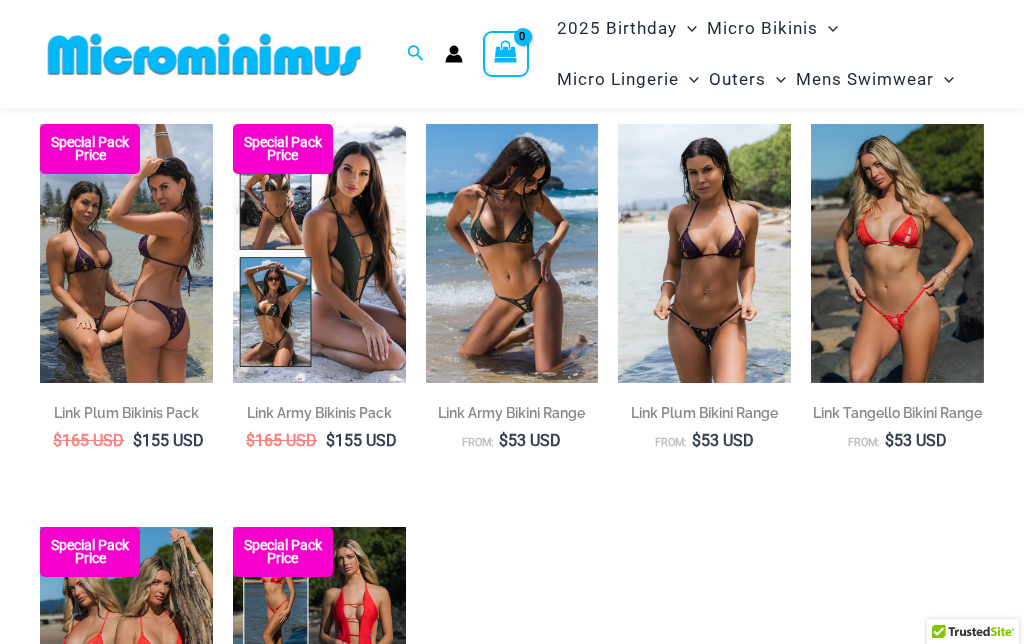 scroll, scrollTop: 300, scrollLeft: 0, axis: vertical 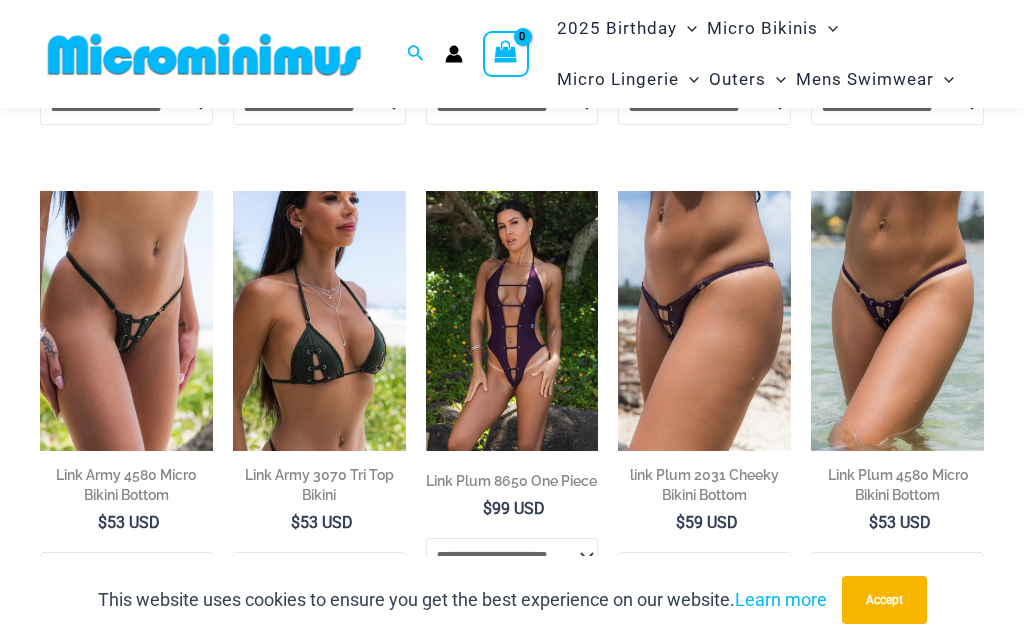 click at bounding box center (618, 191) 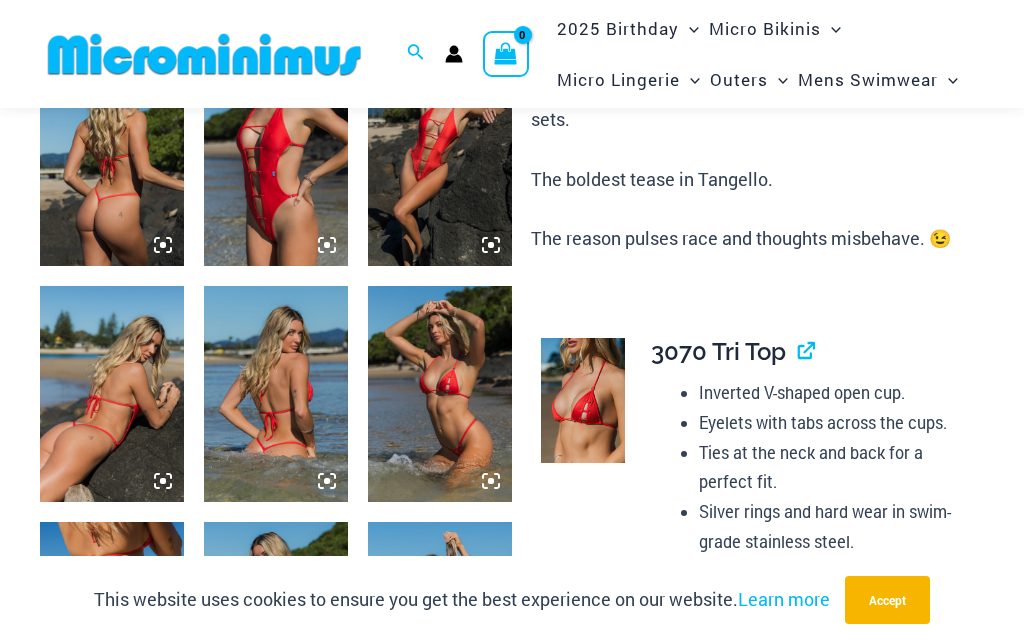scroll, scrollTop: 835, scrollLeft: 0, axis: vertical 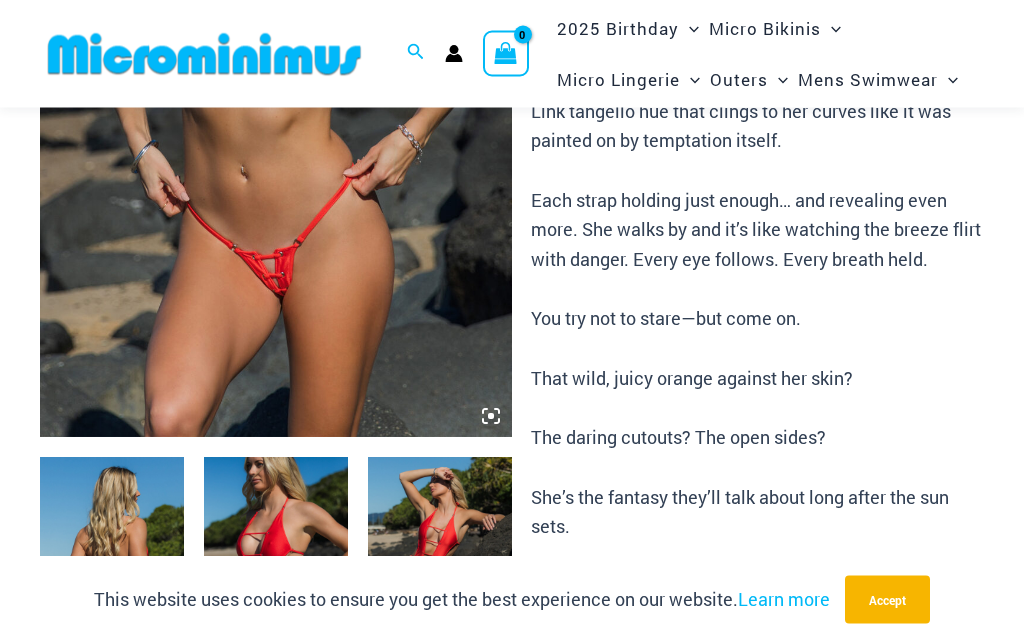 click at bounding box center (276, 84) 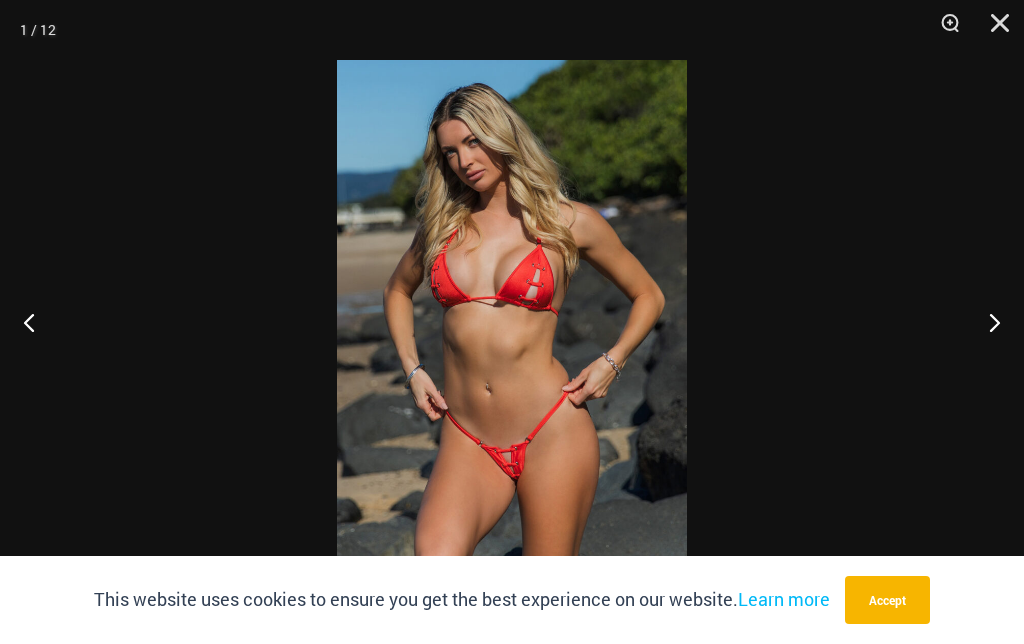 click at bounding box center [943, 30] 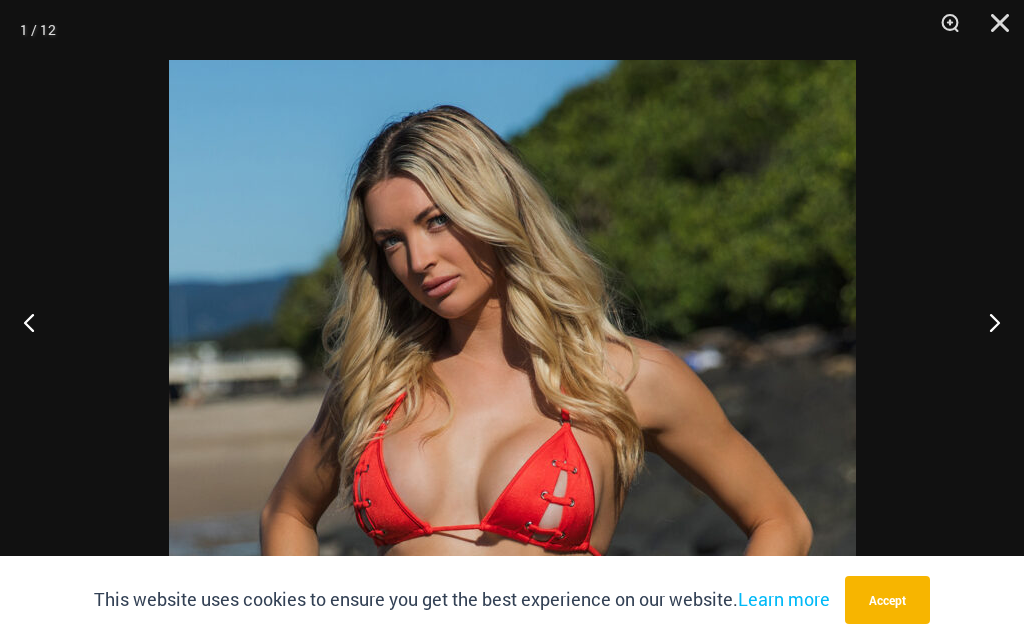 click at bounding box center [512, 322] 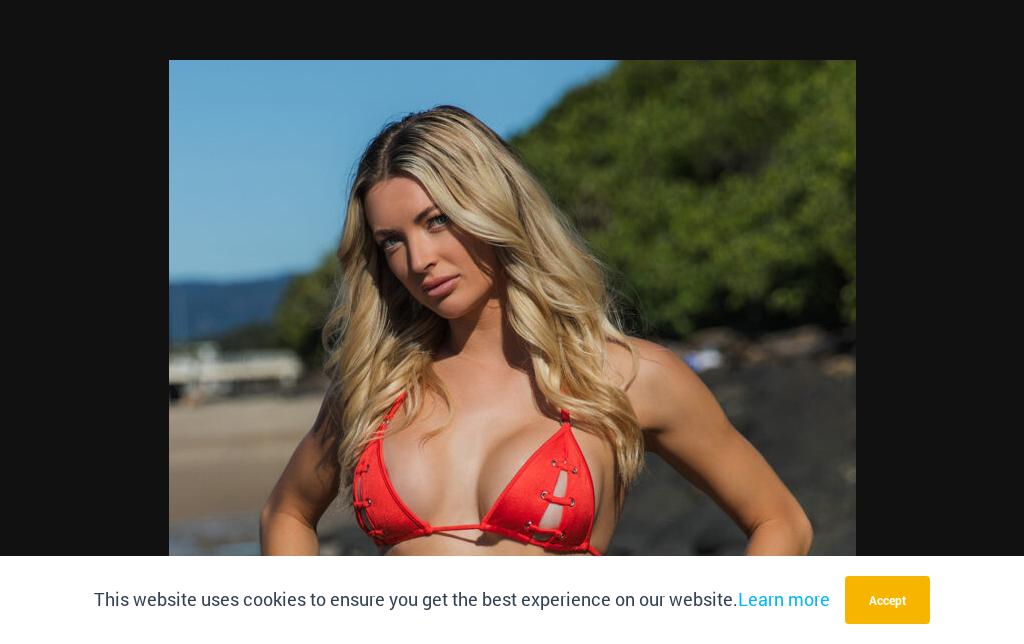 click at bounding box center [993, 30] 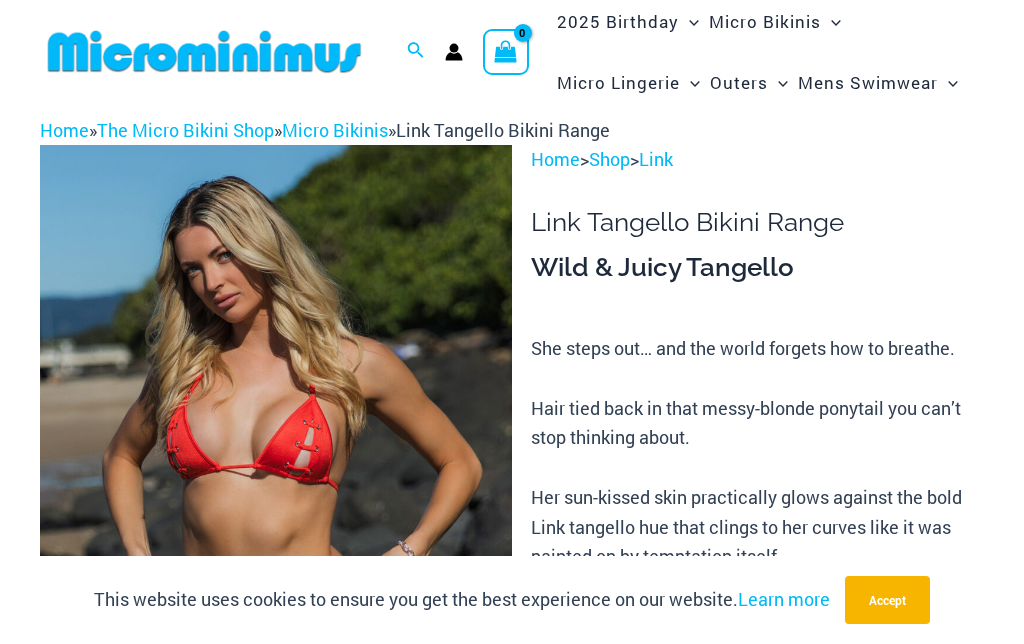 scroll, scrollTop: 0, scrollLeft: 0, axis: both 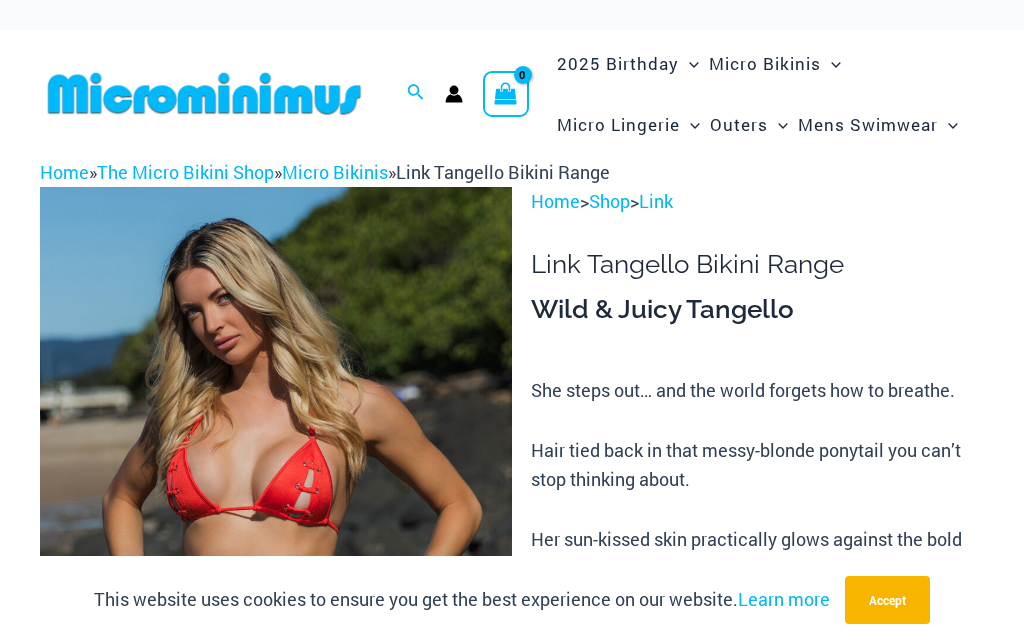 click on "The Micro Bikini Shop" at bounding box center (185, 172) 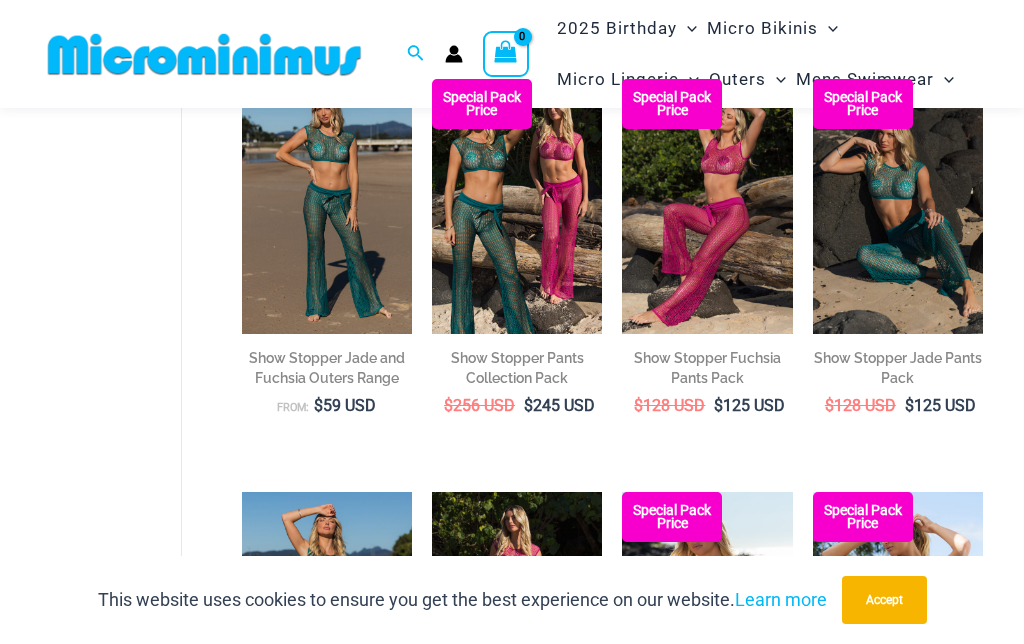 scroll, scrollTop: 0, scrollLeft: 0, axis: both 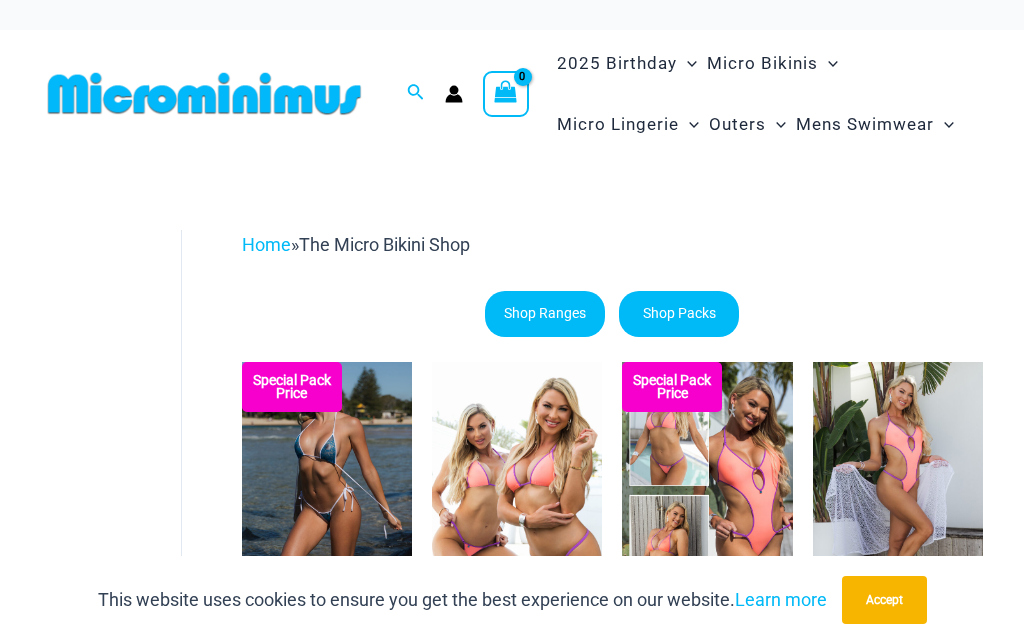 click on "Home" at bounding box center [266, 244] 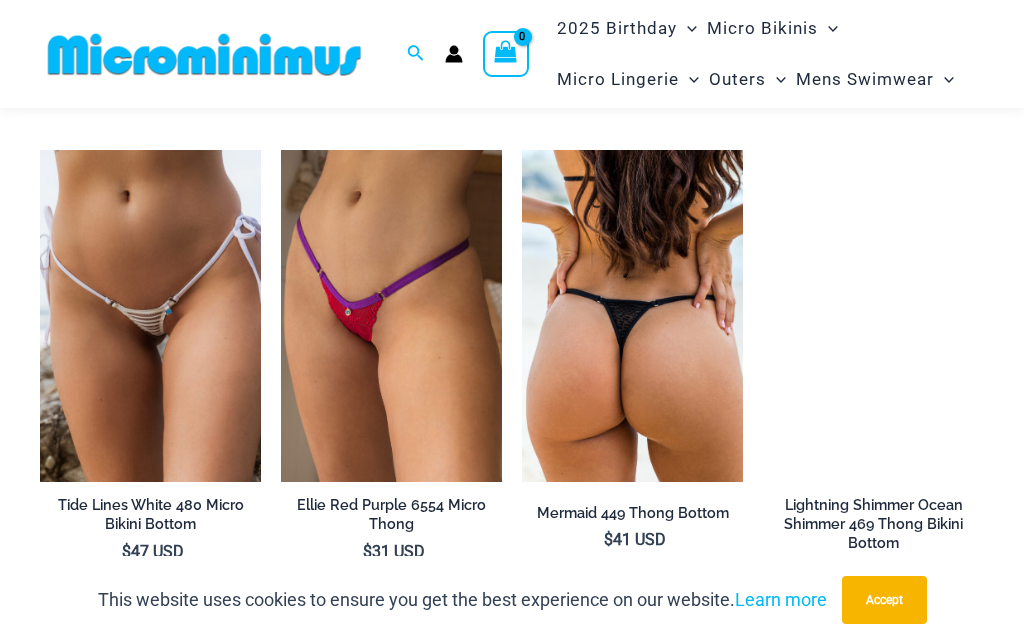 scroll, scrollTop: 5081, scrollLeft: 0, axis: vertical 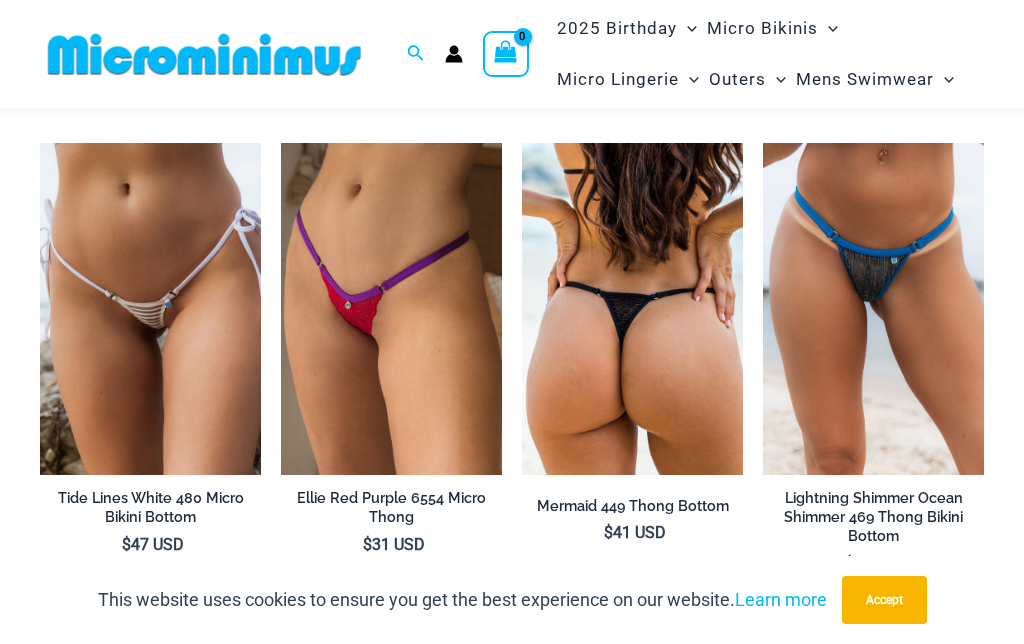 click at bounding box center (40, 143) 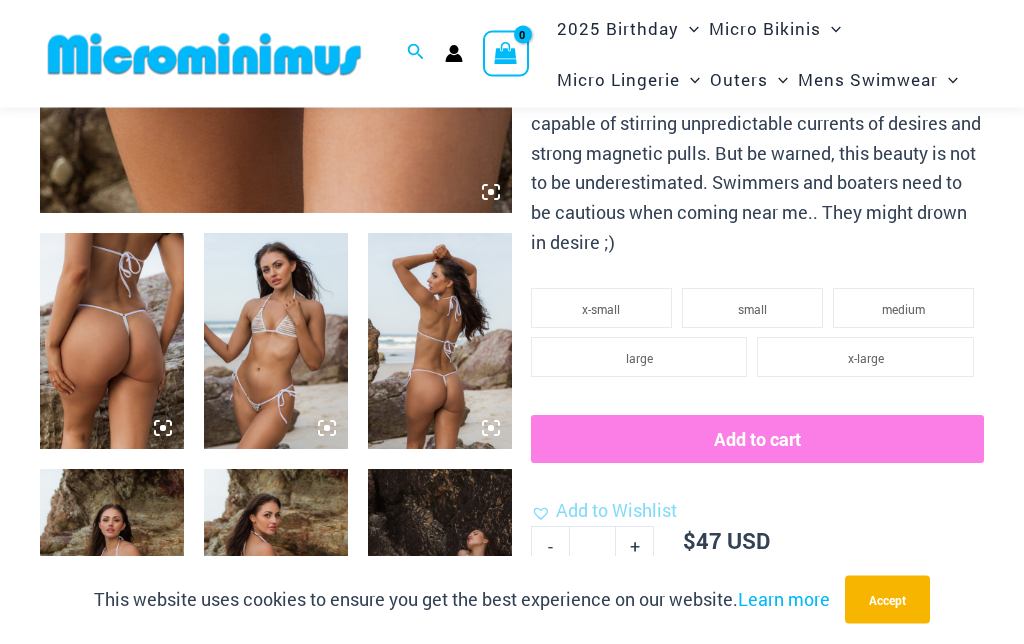 scroll, scrollTop: 663, scrollLeft: 0, axis: vertical 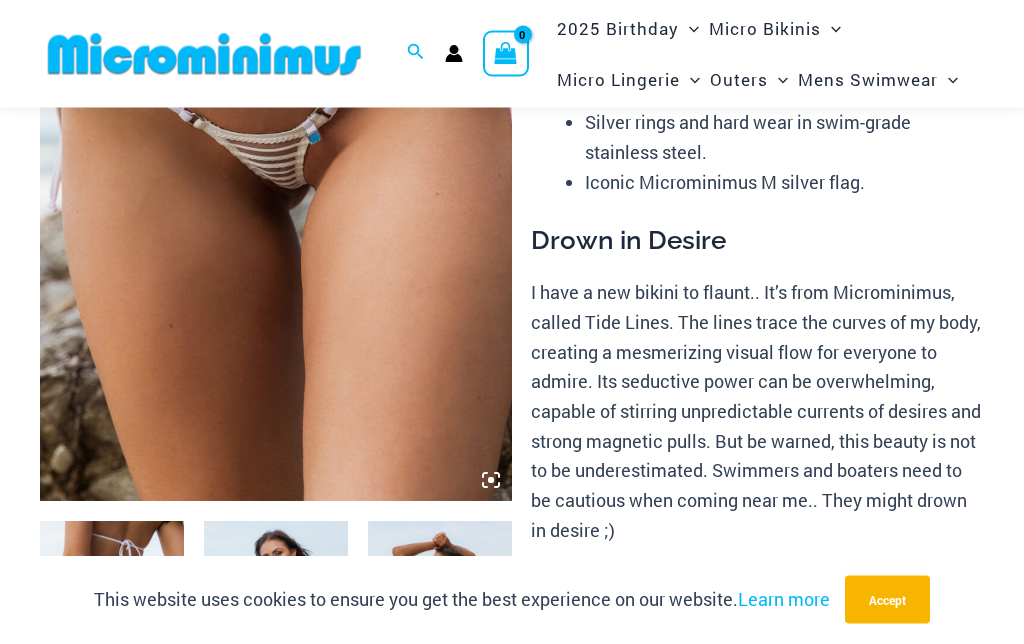 click at bounding box center (276, 148) 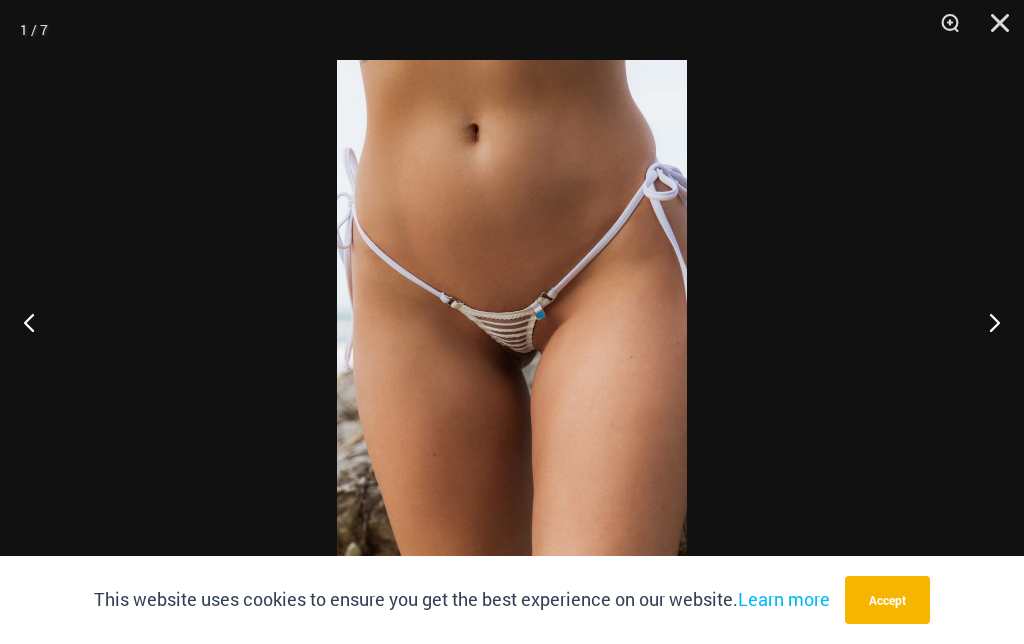 click at bounding box center [943, 30] 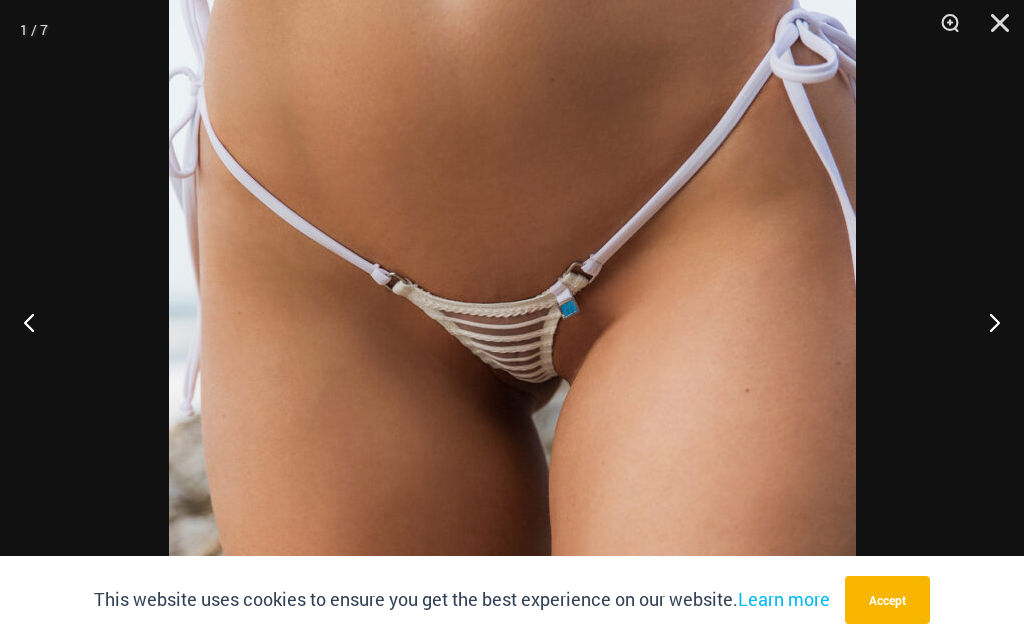 click at bounding box center (986, 322) 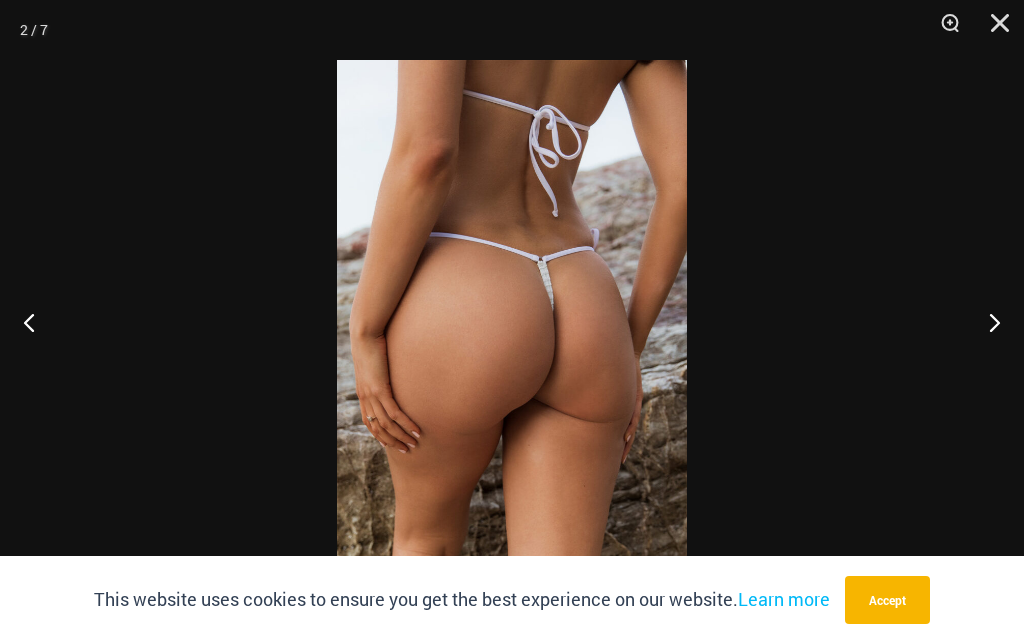 click at bounding box center [986, 322] 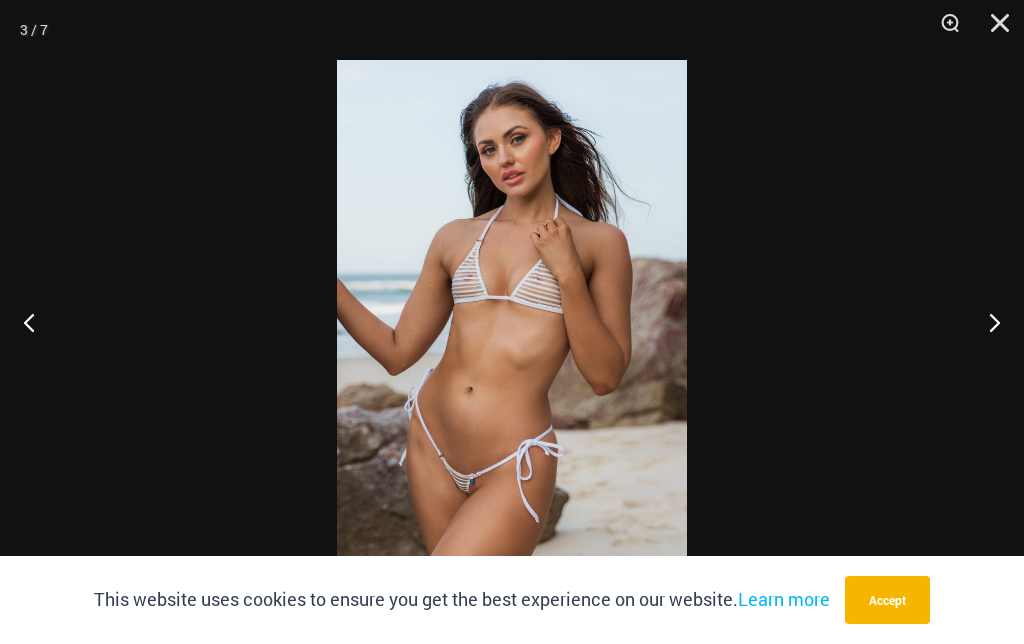 click at bounding box center [986, 322] 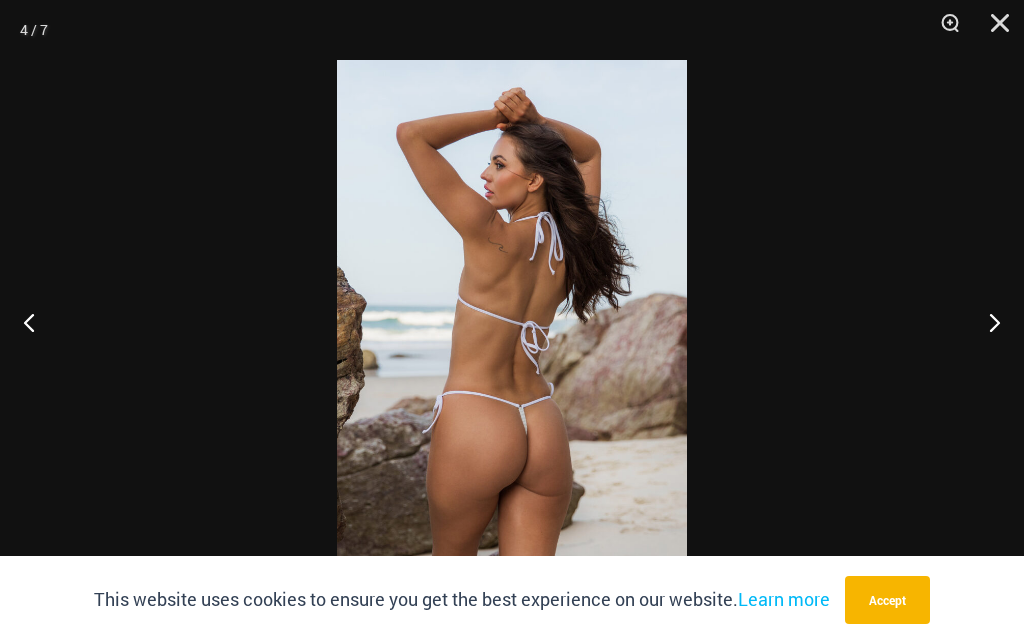 click at bounding box center [986, 322] 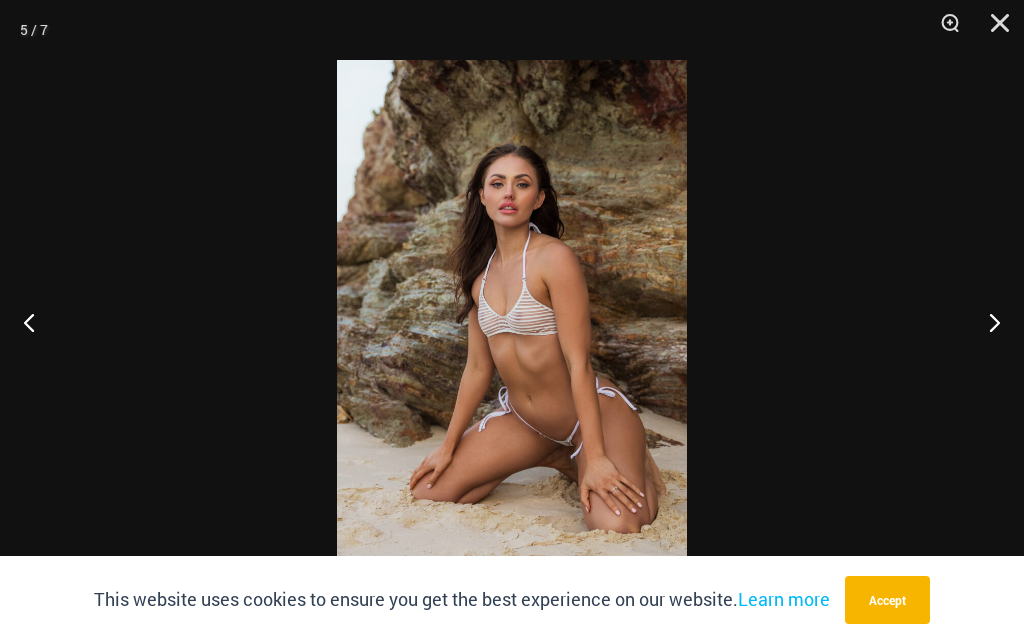 click at bounding box center [986, 322] 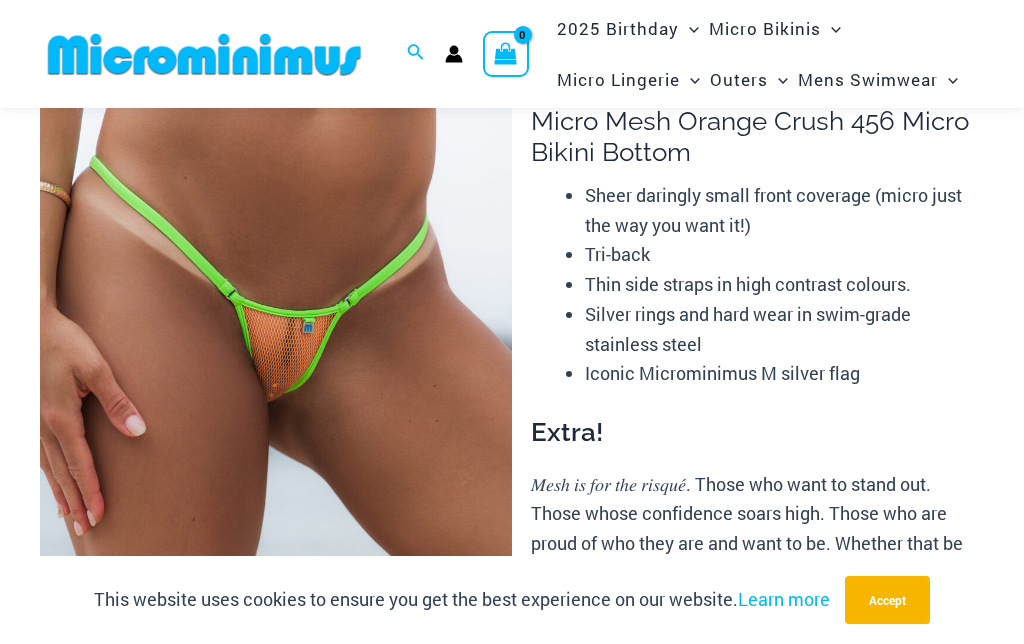 scroll, scrollTop: 0, scrollLeft: 0, axis: both 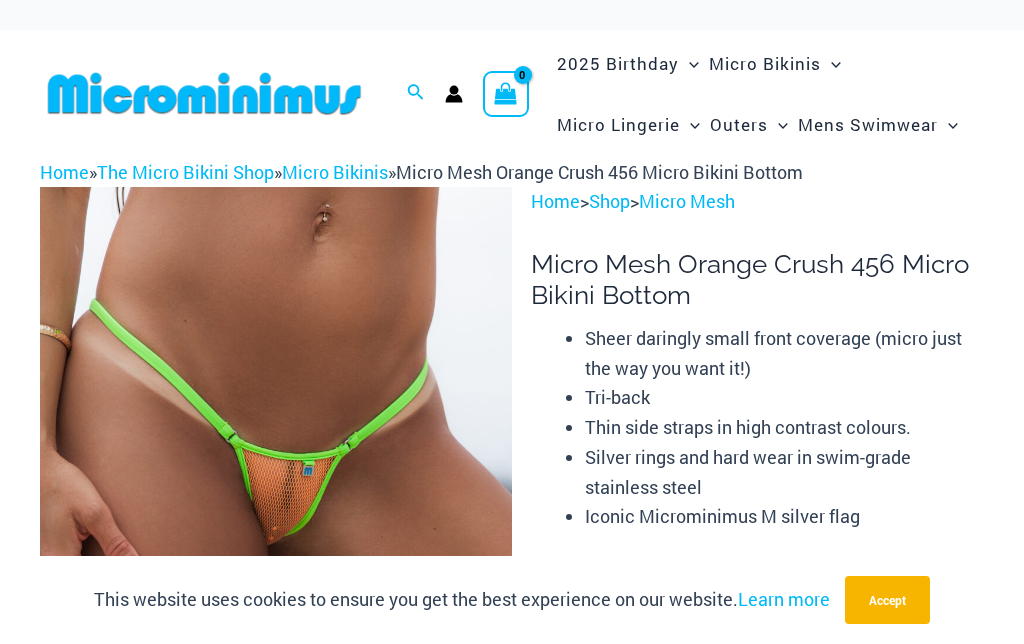 click on "Micro Mesh" at bounding box center [687, 201] 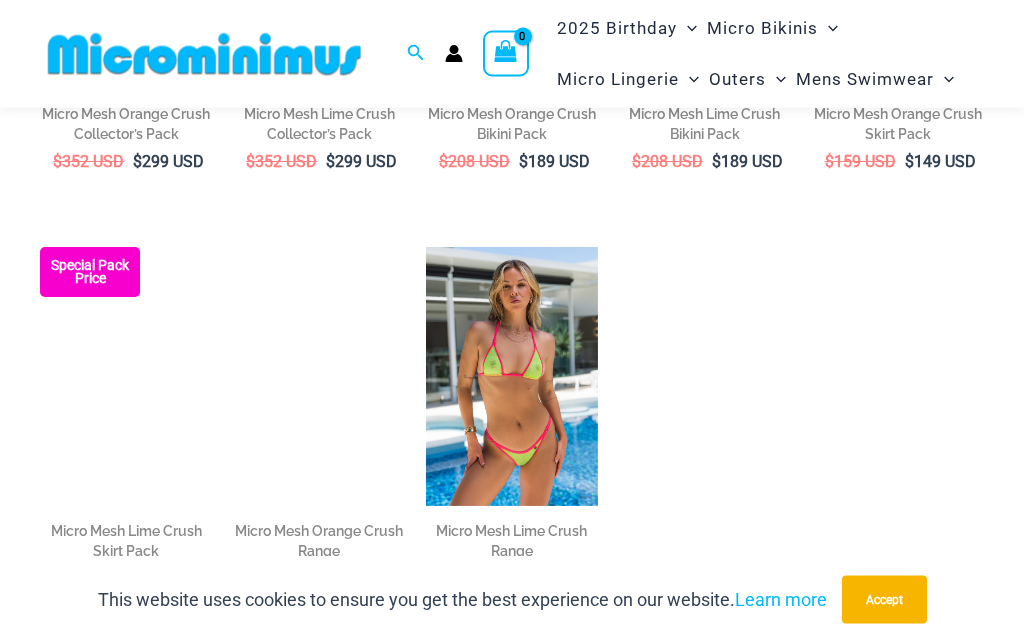 scroll, scrollTop: 551, scrollLeft: 0, axis: vertical 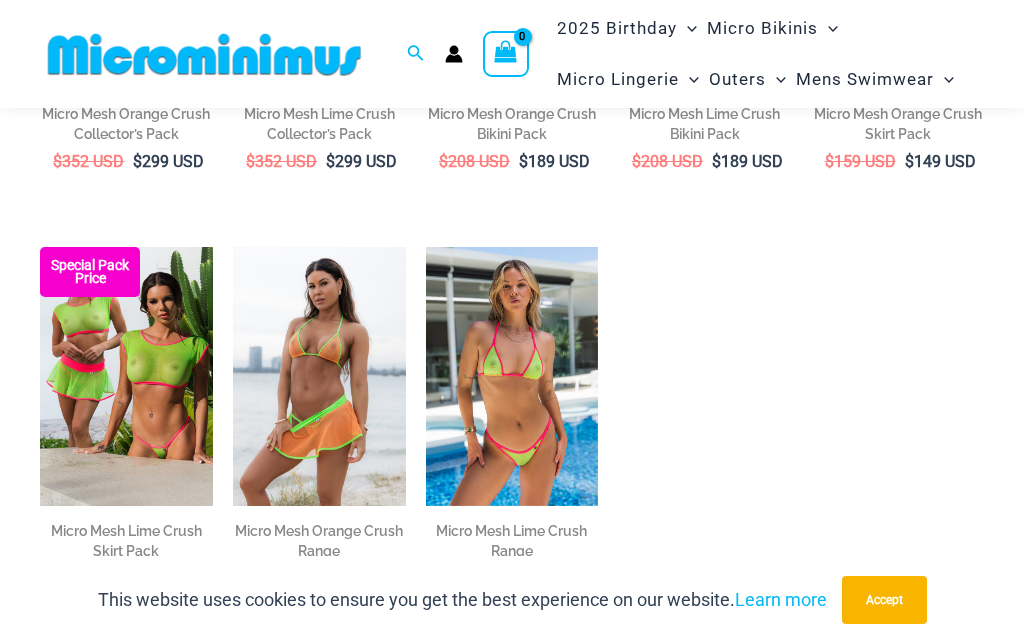 click at bounding box center [40, 247] 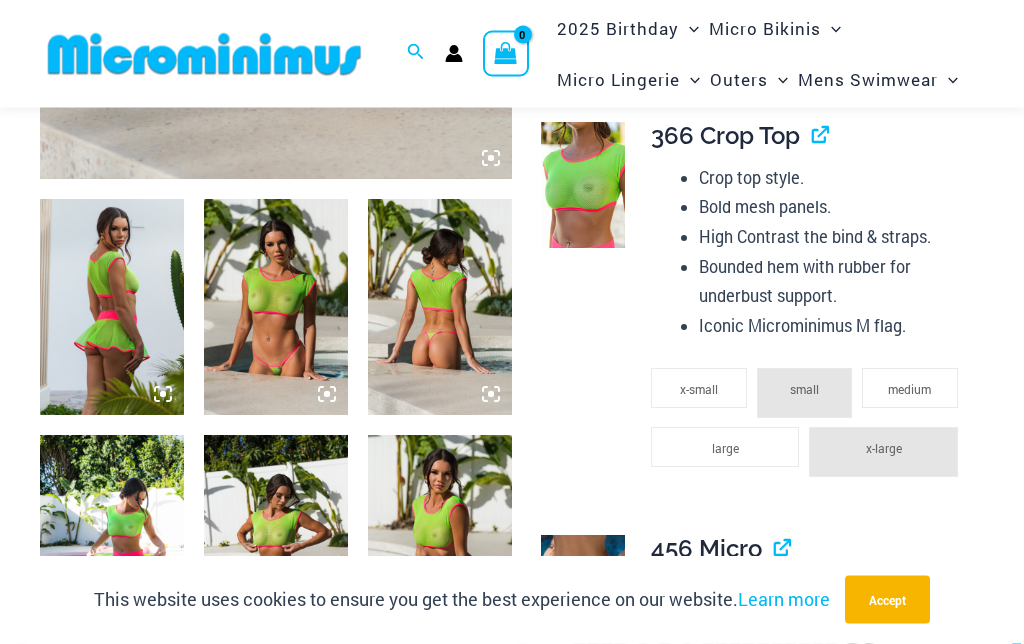 scroll, scrollTop: 690, scrollLeft: 0, axis: vertical 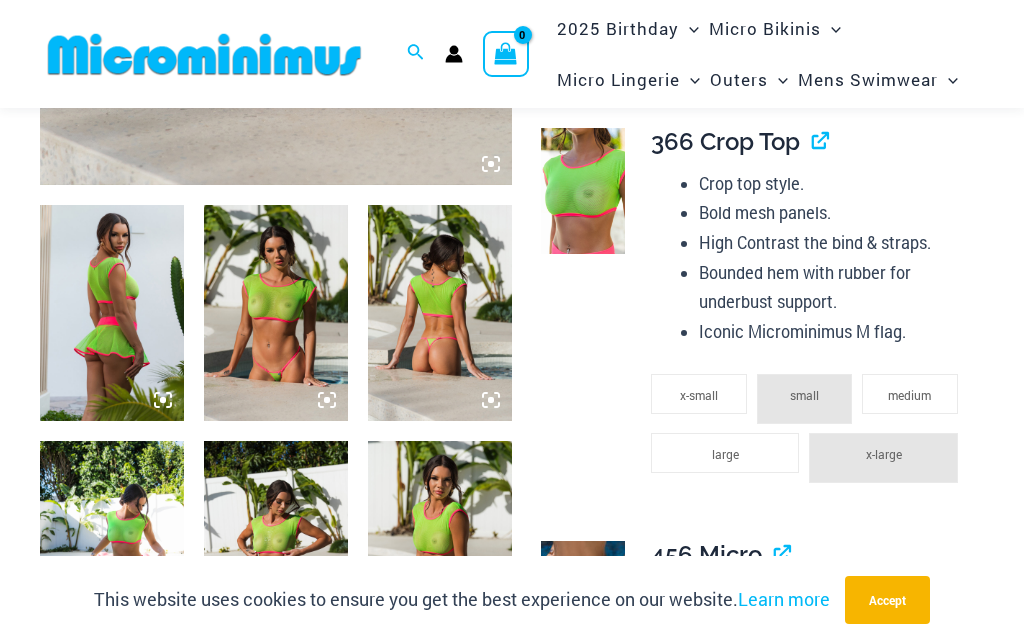 click at bounding box center (112, 313) 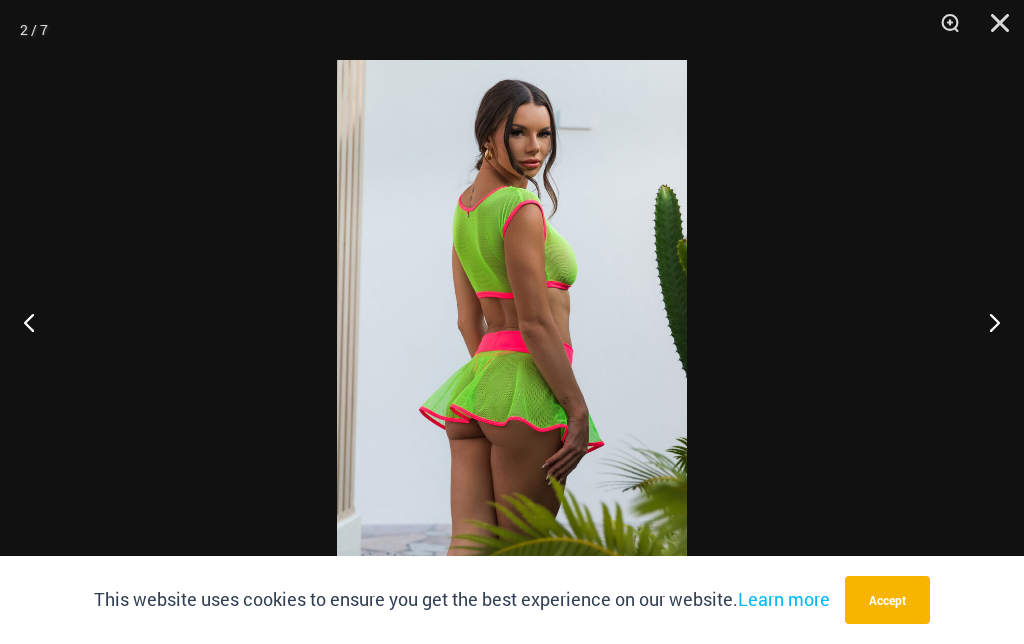 click at bounding box center [986, 322] 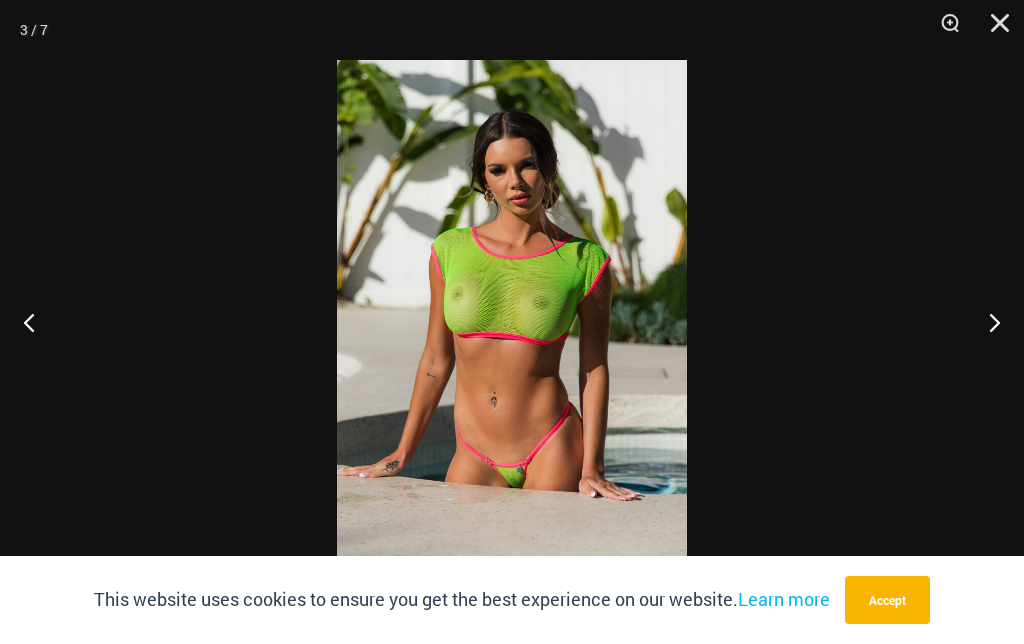 click at bounding box center (986, 322) 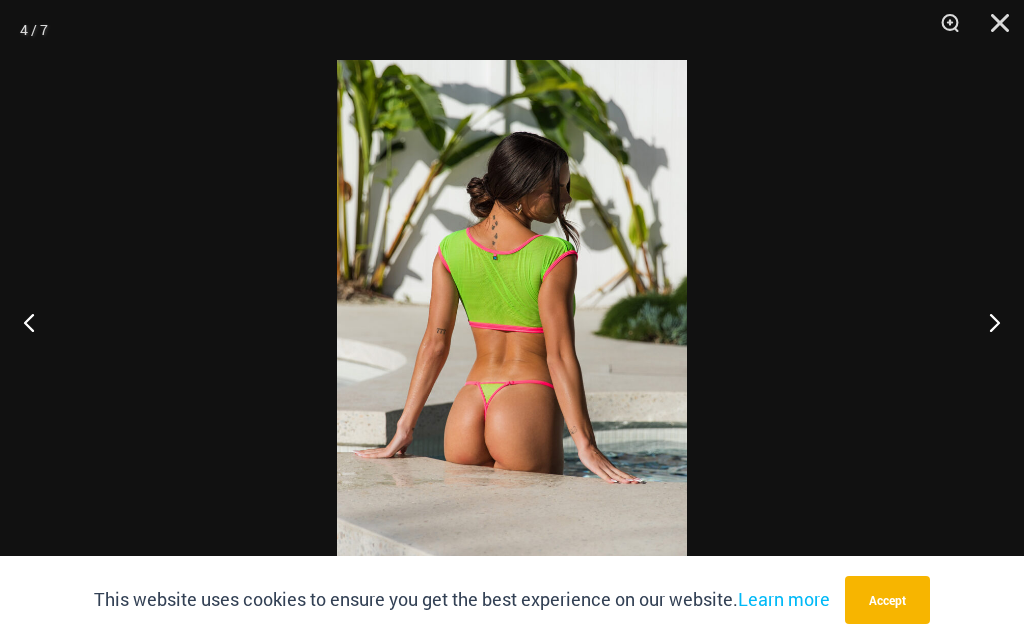 click at bounding box center [986, 322] 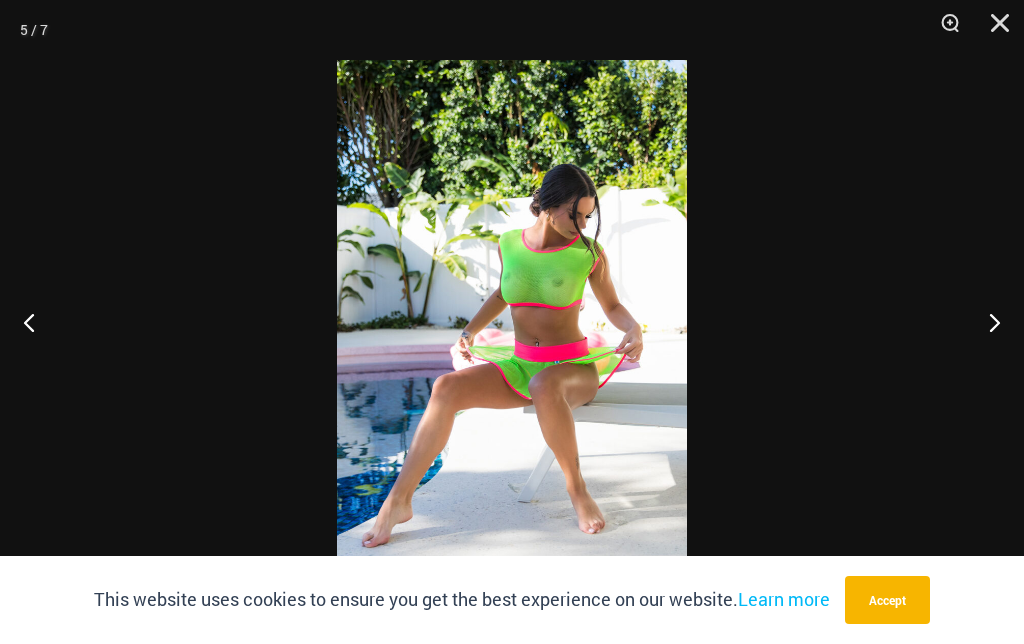 click at bounding box center (986, 322) 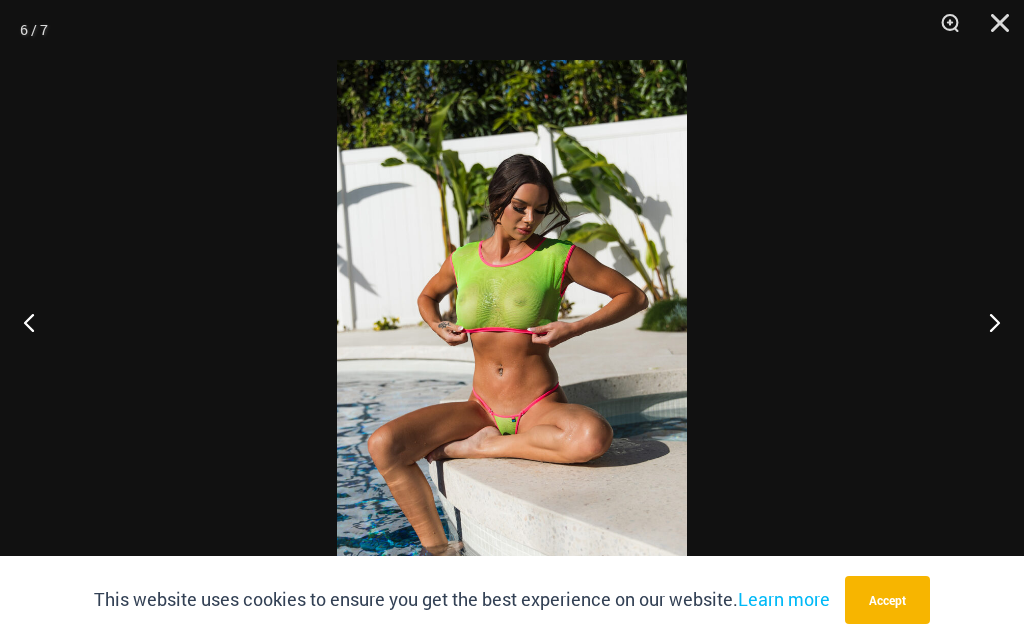 click at bounding box center [986, 322] 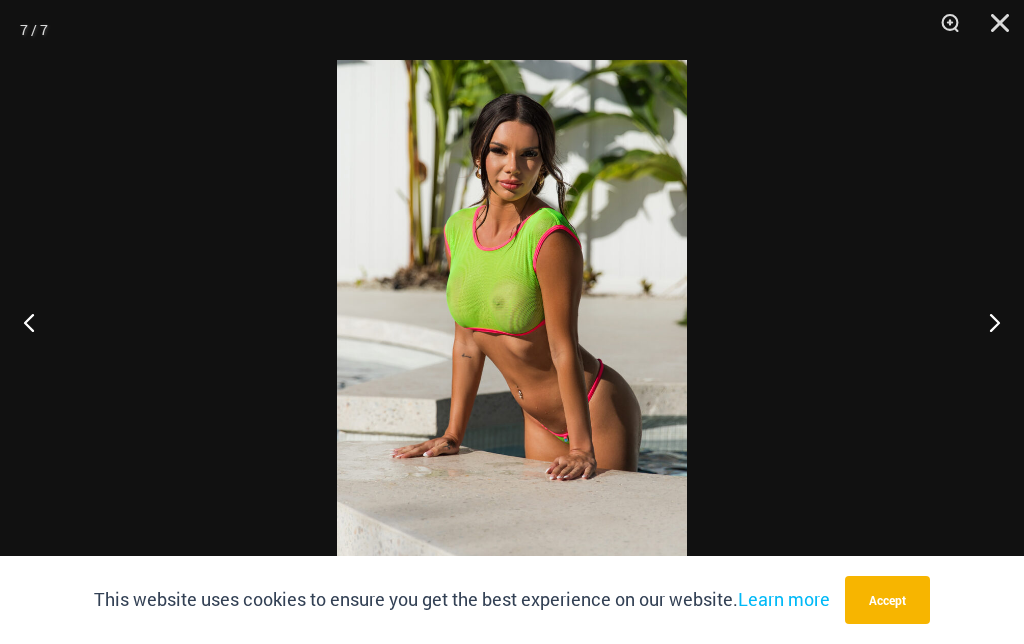 click at bounding box center [986, 322] 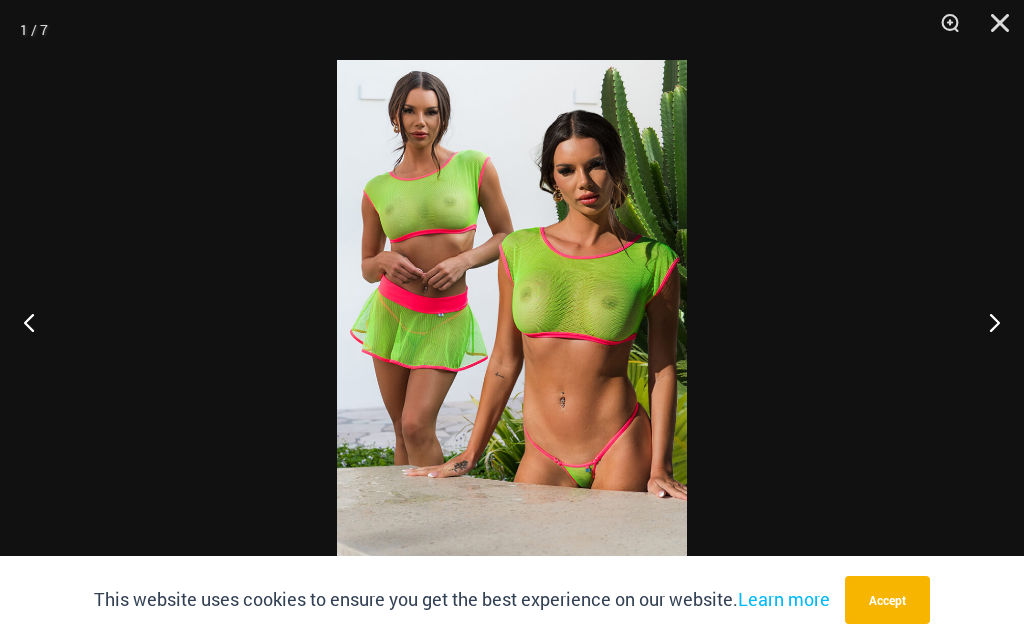 click at bounding box center (986, 322) 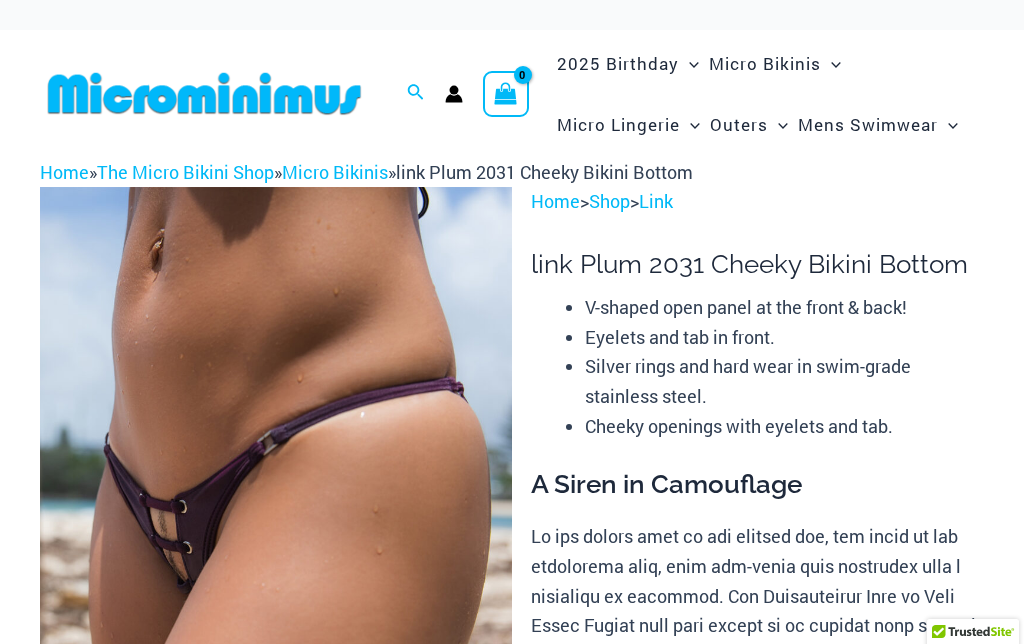 scroll, scrollTop: 0, scrollLeft: 0, axis: both 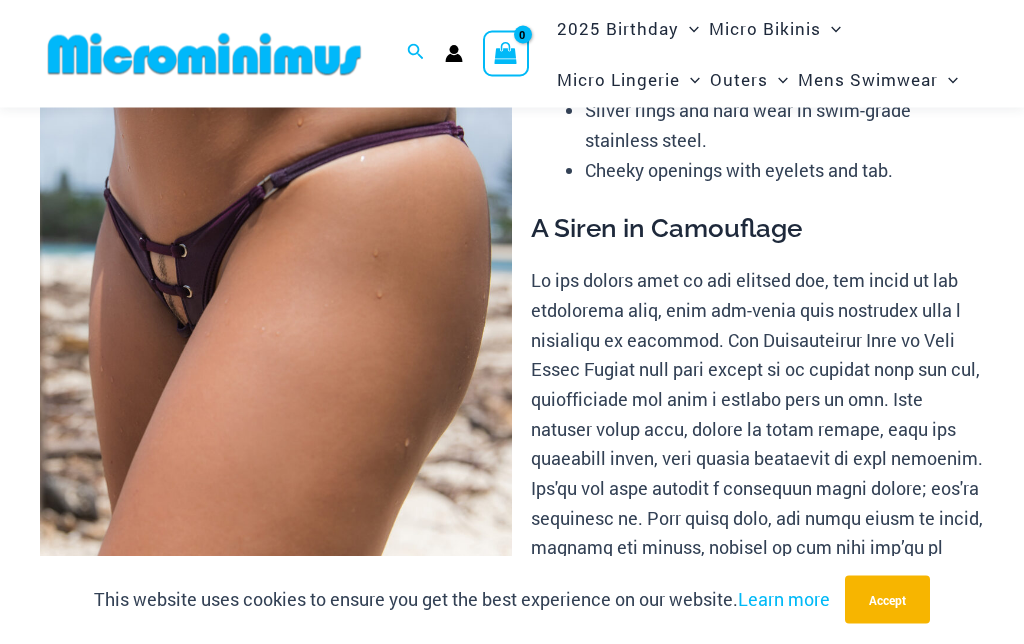 click at bounding box center [276, 286] 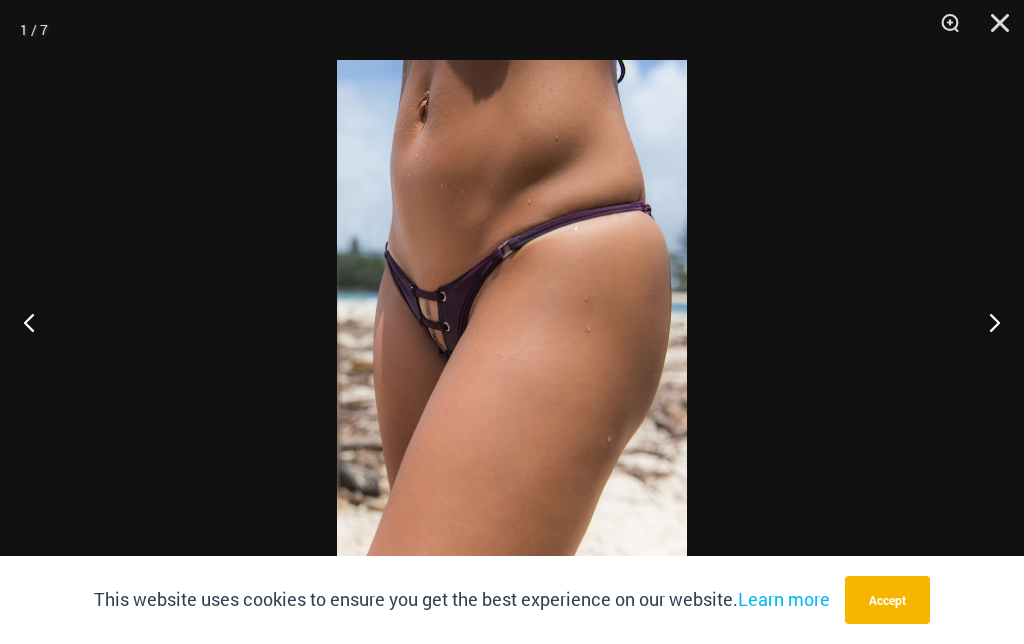 click at bounding box center [943, 30] 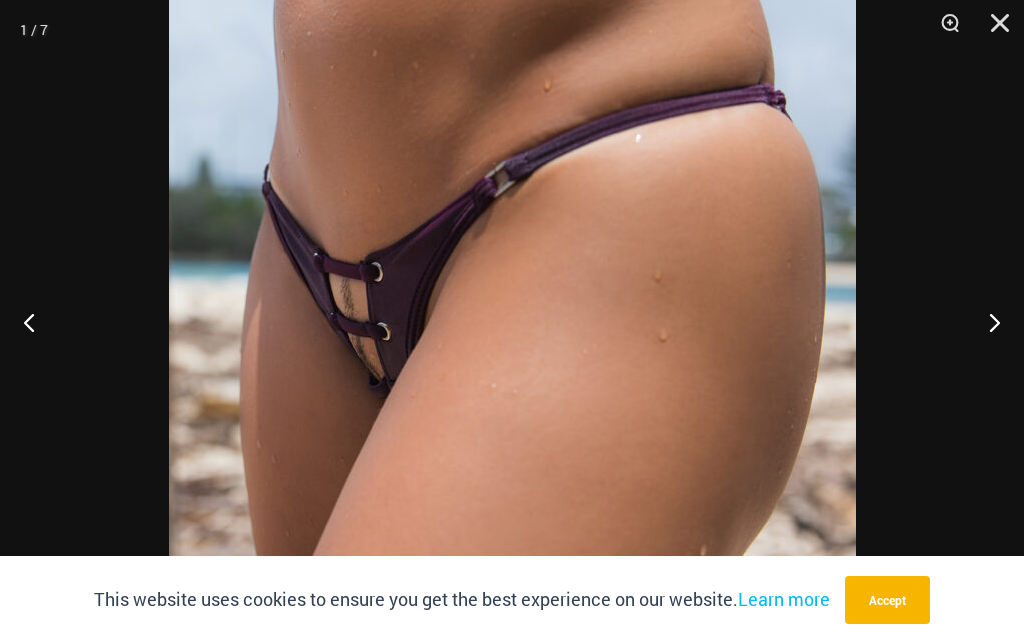 click at bounding box center (986, 322) 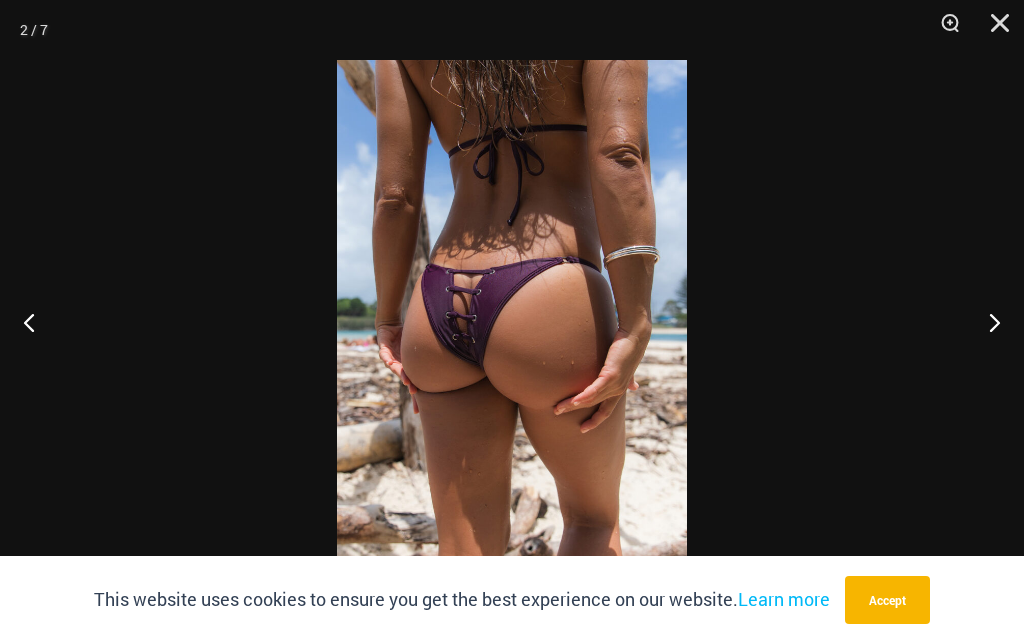 click at bounding box center (986, 322) 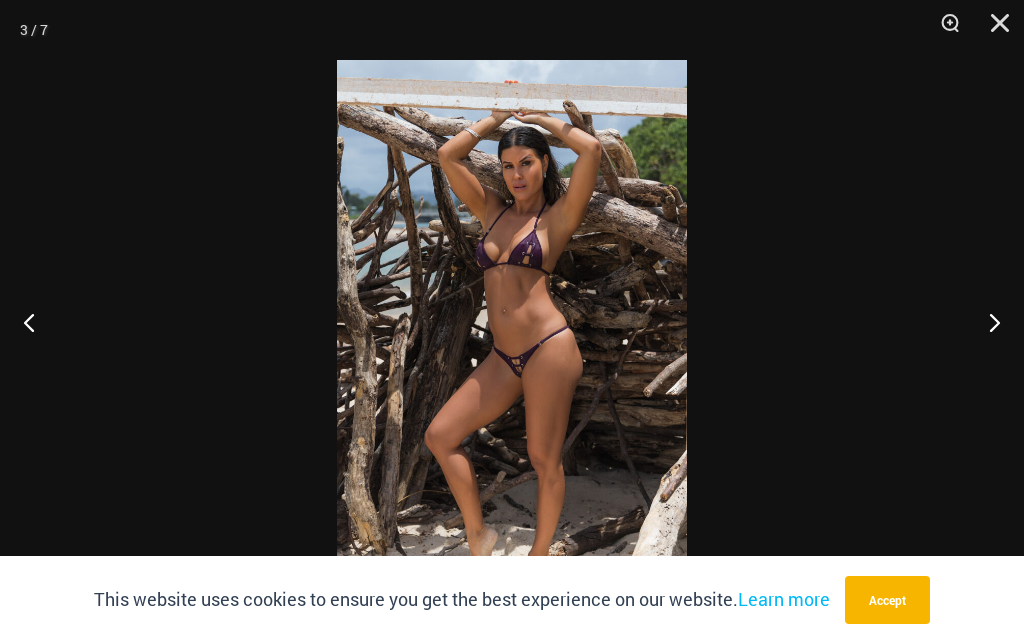 click at bounding box center (986, 322) 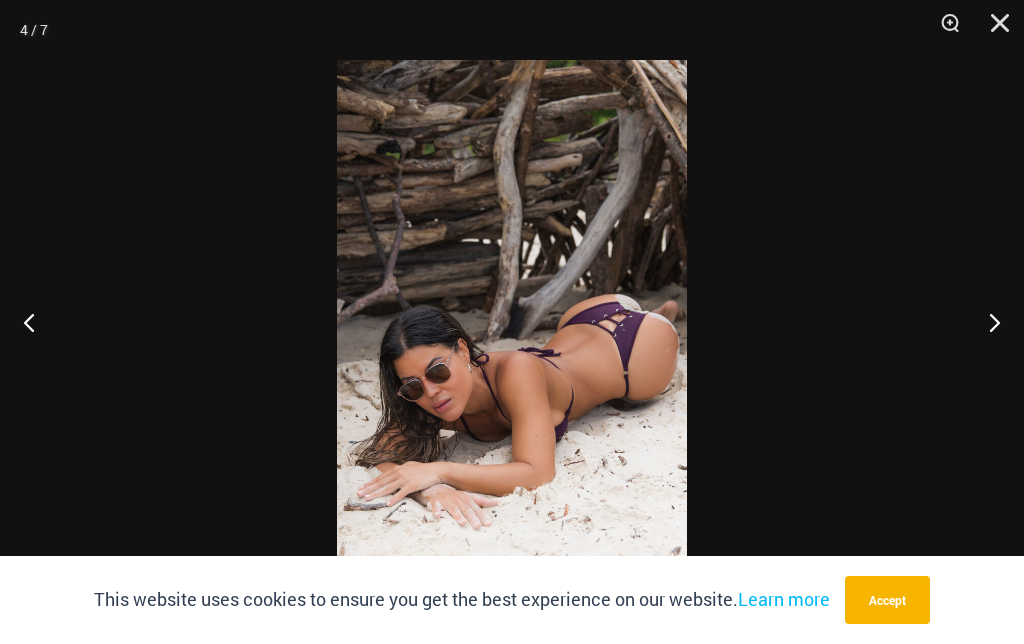 click at bounding box center (986, 322) 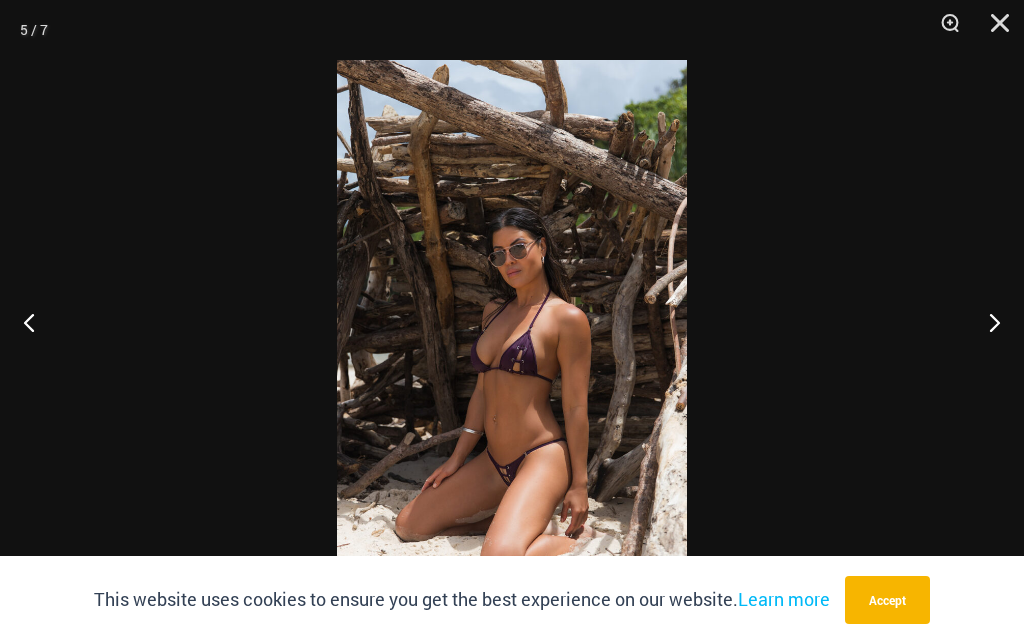click at bounding box center [986, 322] 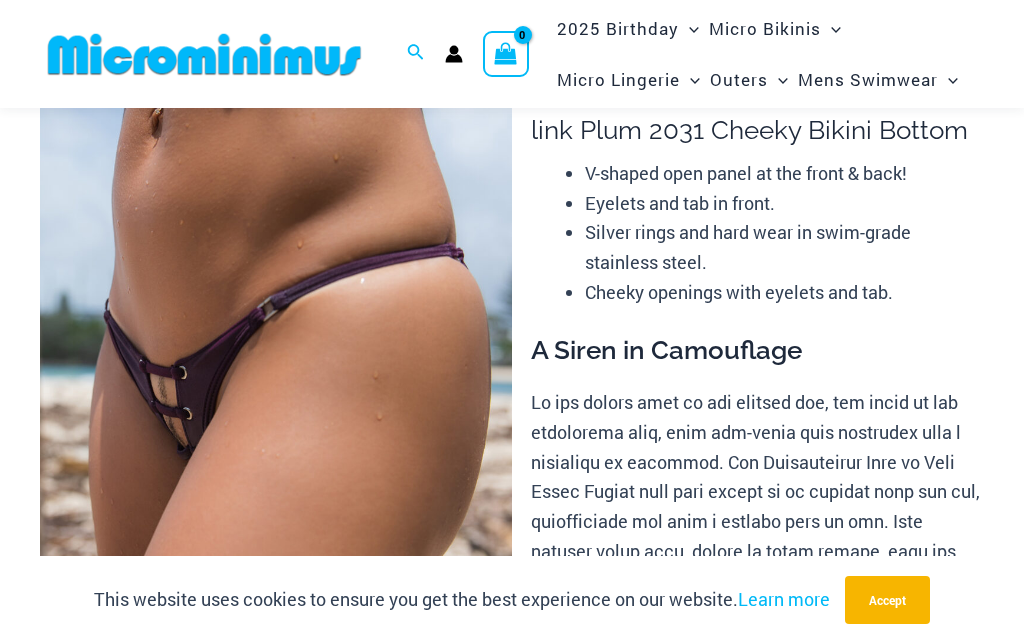 scroll, scrollTop: 0, scrollLeft: 0, axis: both 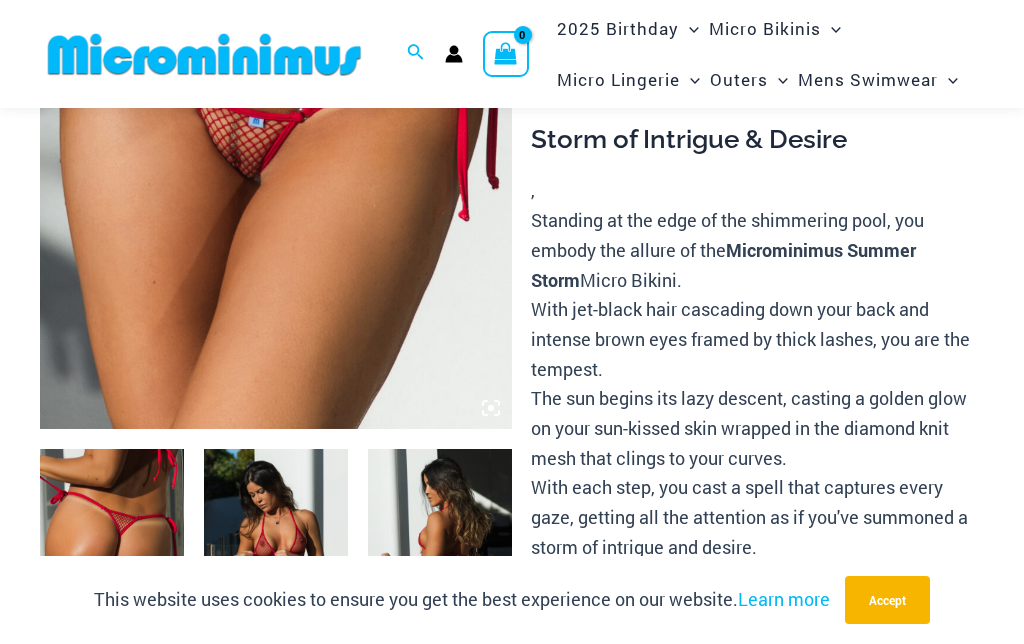 click at bounding box center [276, 75] 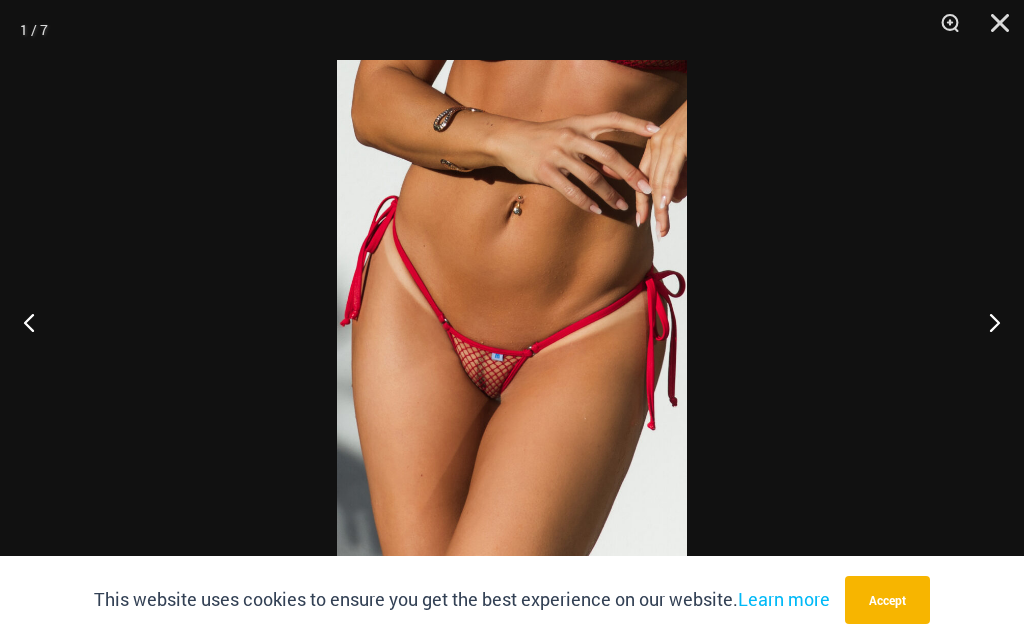 click at bounding box center [943, 30] 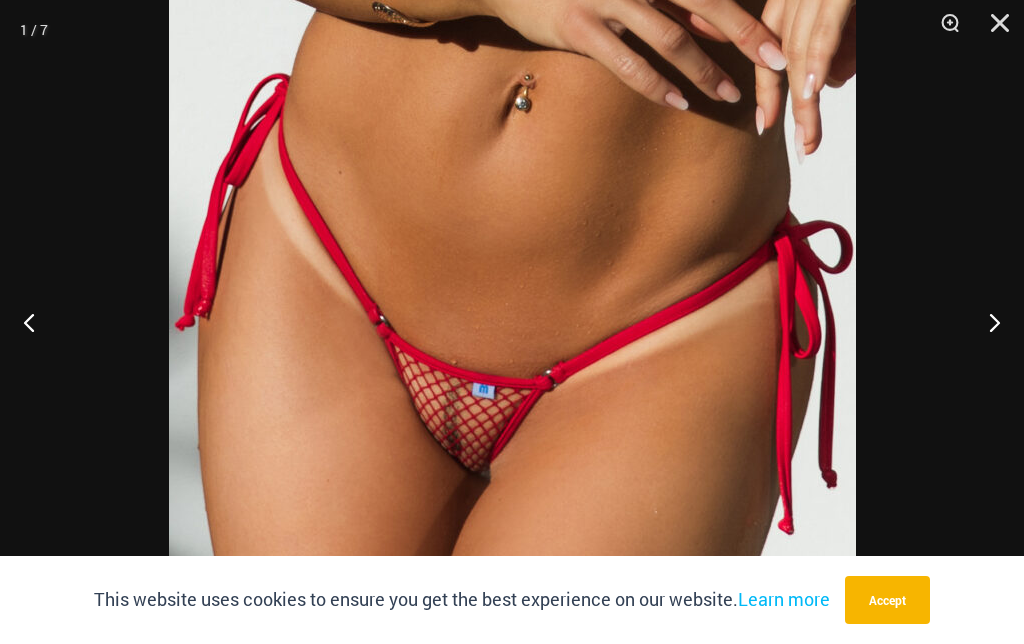 click at bounding box center [986, 322] 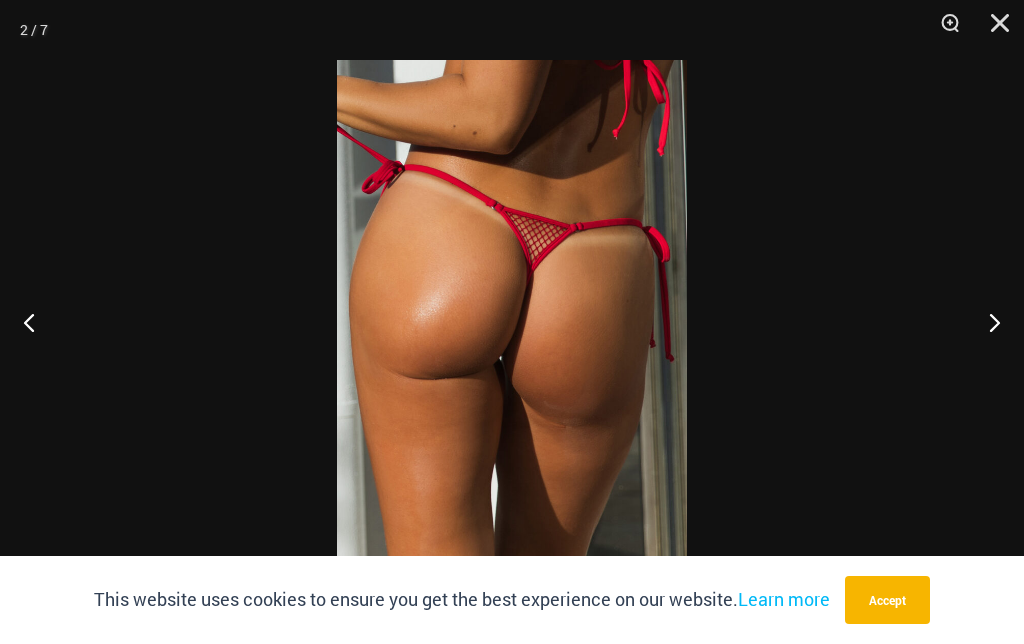 click at bounding box center (986, 322) 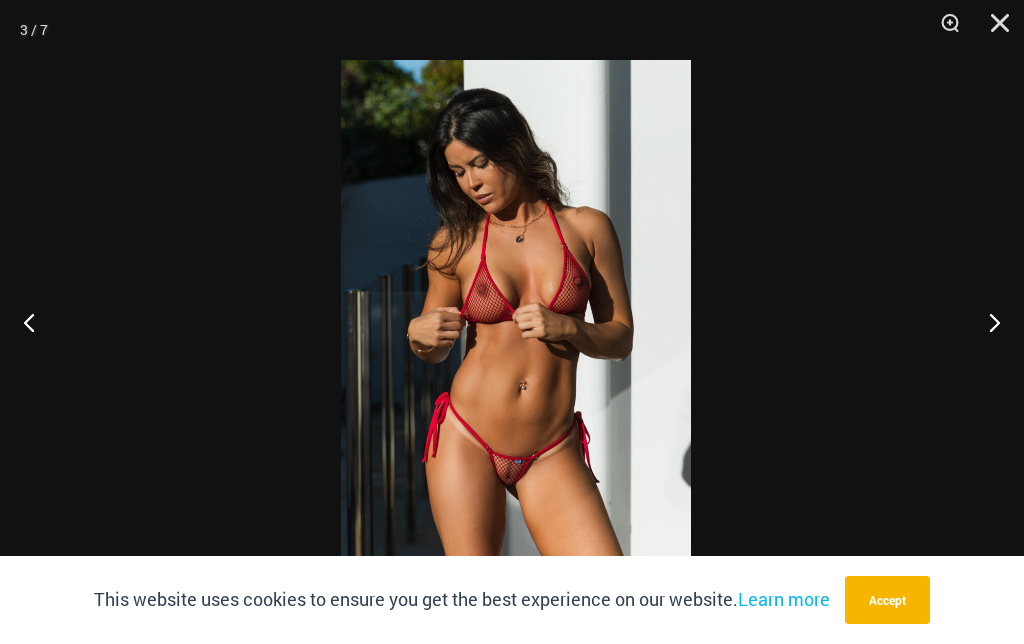 click at bounding box center [943, 30] 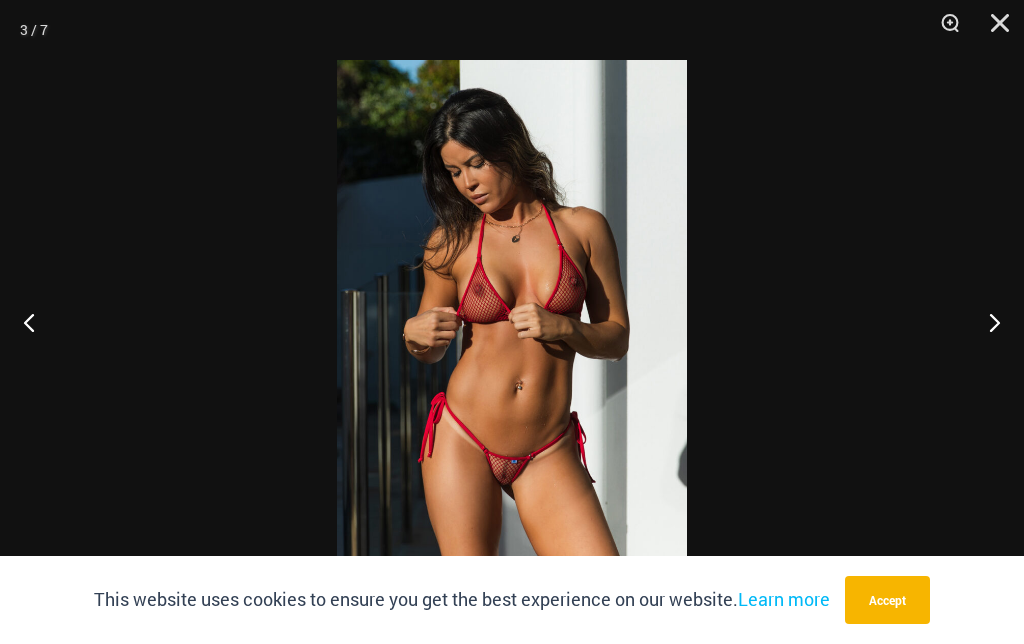 click at bounding box center [943, 30] 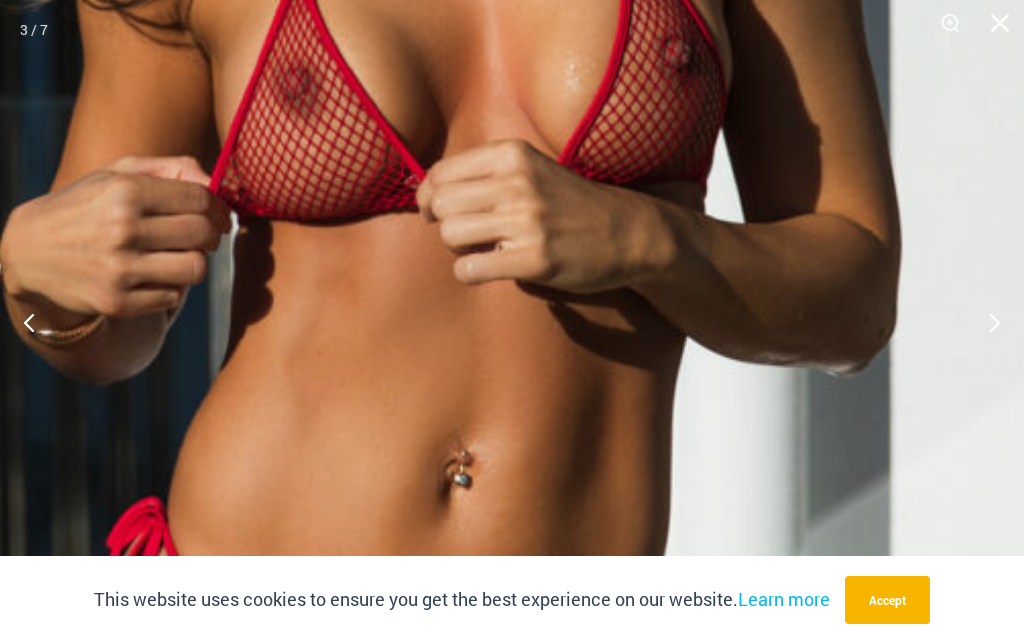 click at bounding box center (431, 217) 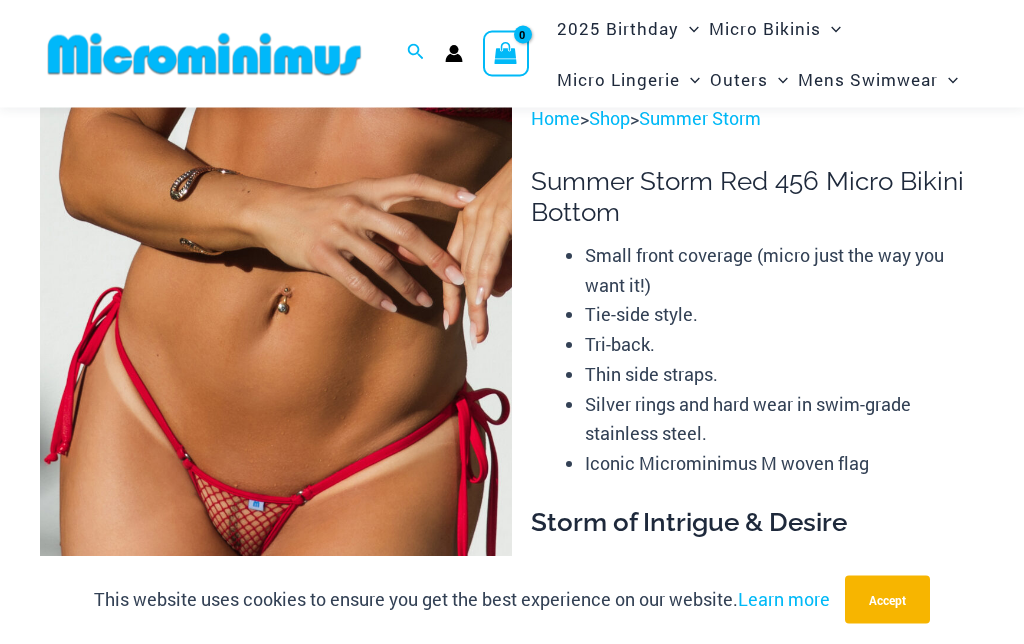 scroll, scrollTop: 0, scrollLeft: 0, axis: both 